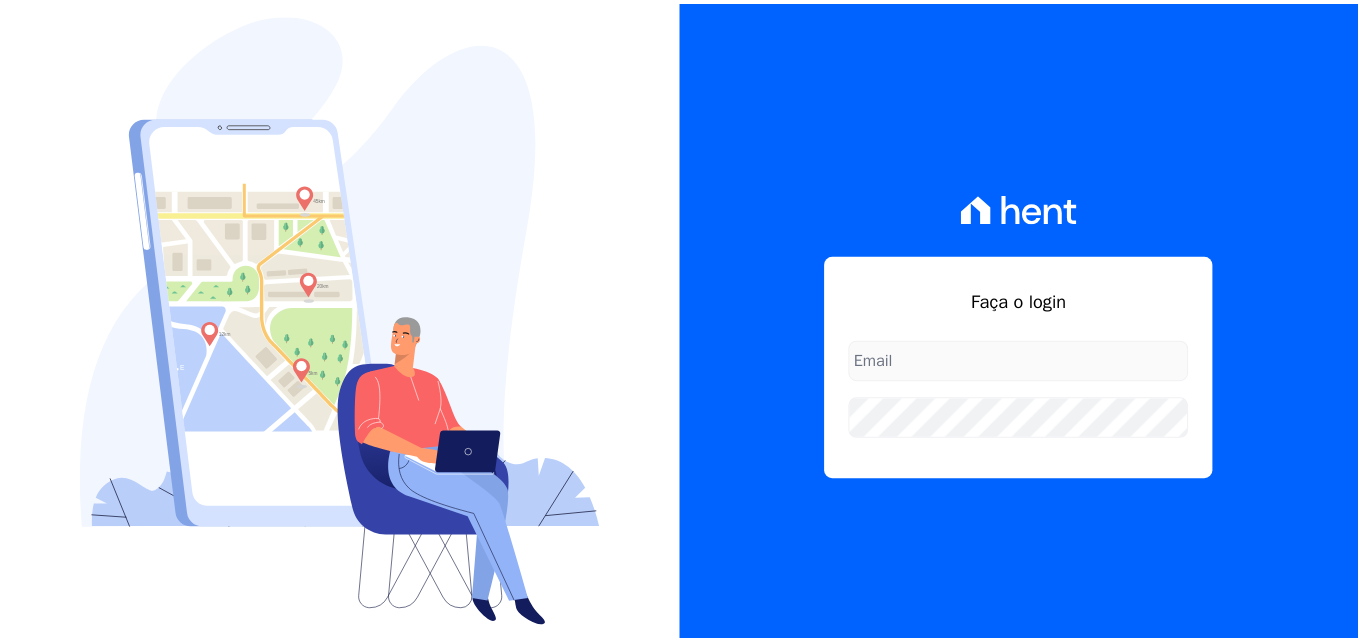 scroll, scrollTop: 0, scrollLeft: 0, axis: both 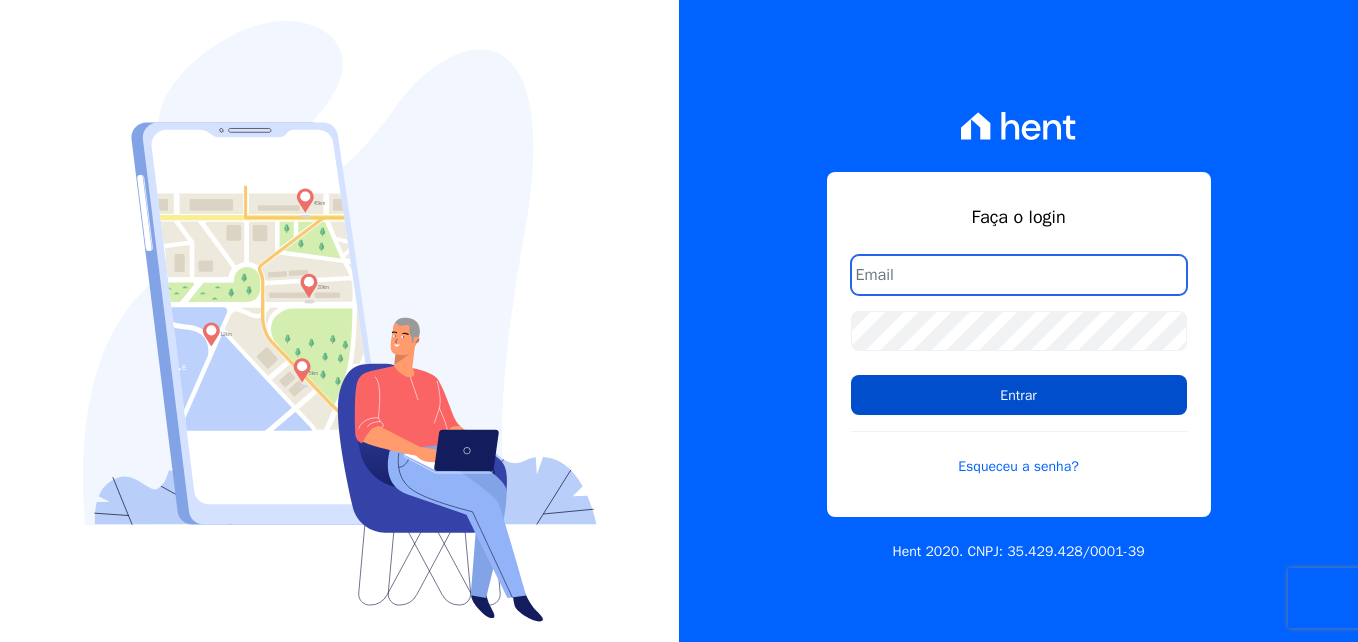 type on "paula.risuenho@twtgrupo.com" 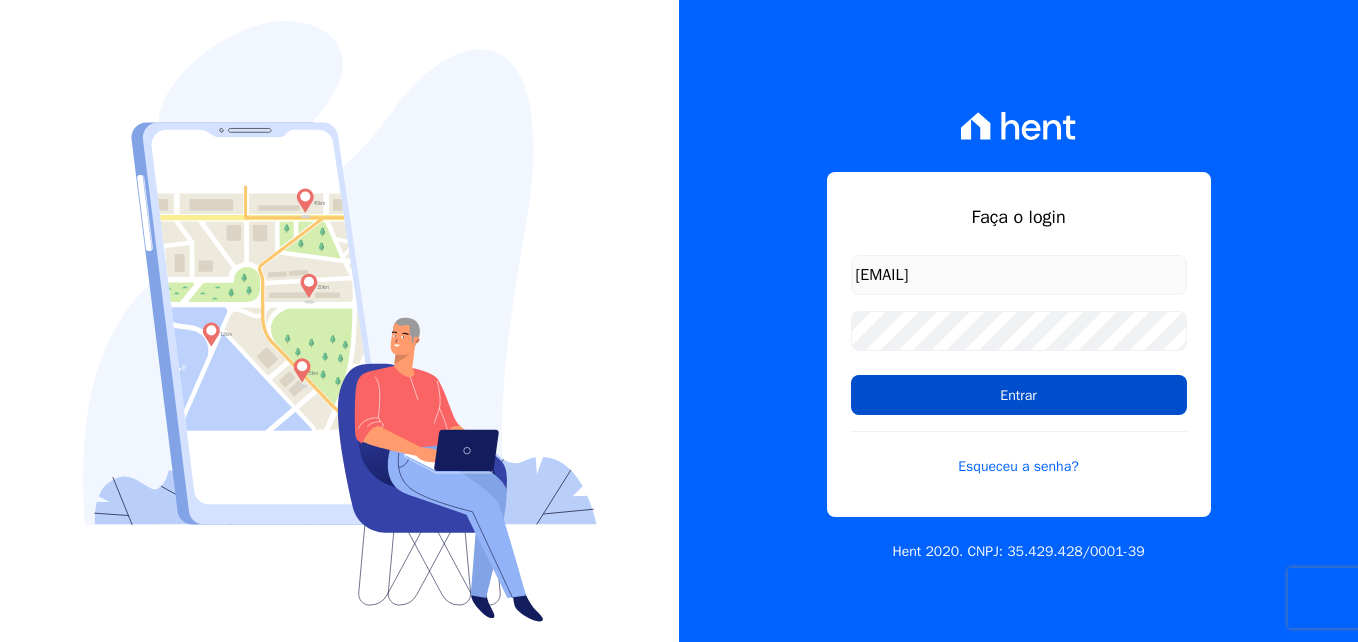 click on "Entrar" at bounding box center (1019, 395) 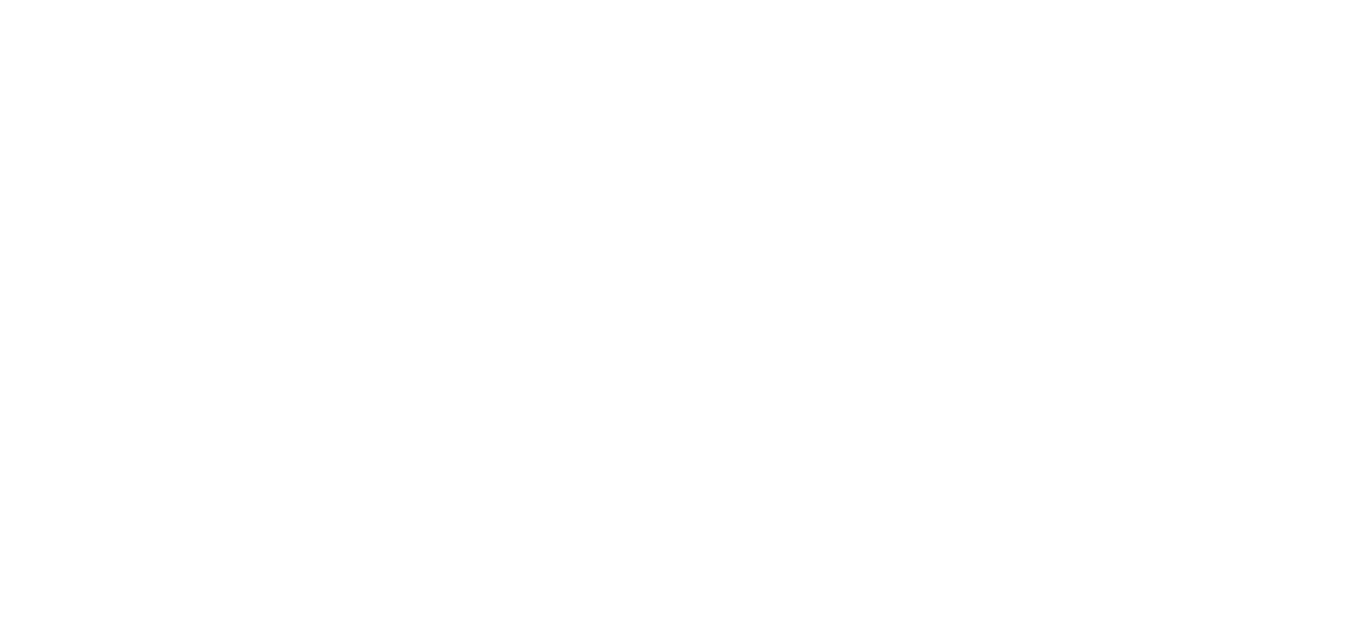 scroll, scrollTop: 0, scrollLeft: 0, axis: both 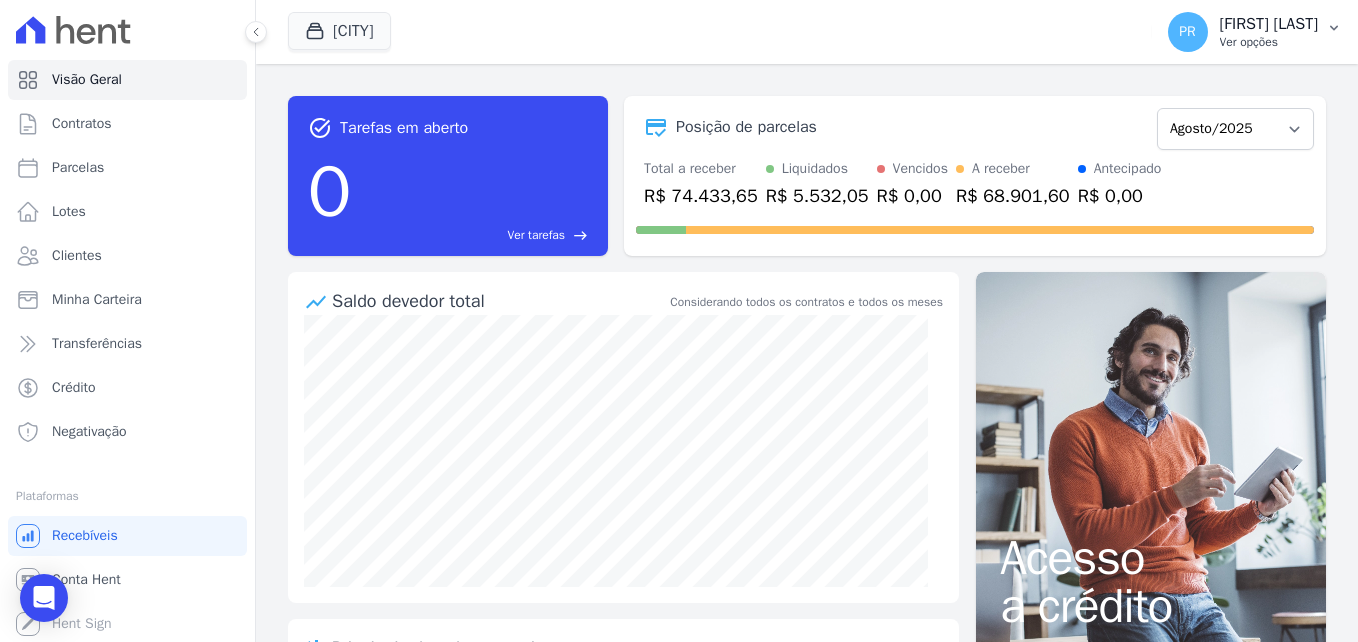 click on "Ver opções" at bounding box center (1269, 42) 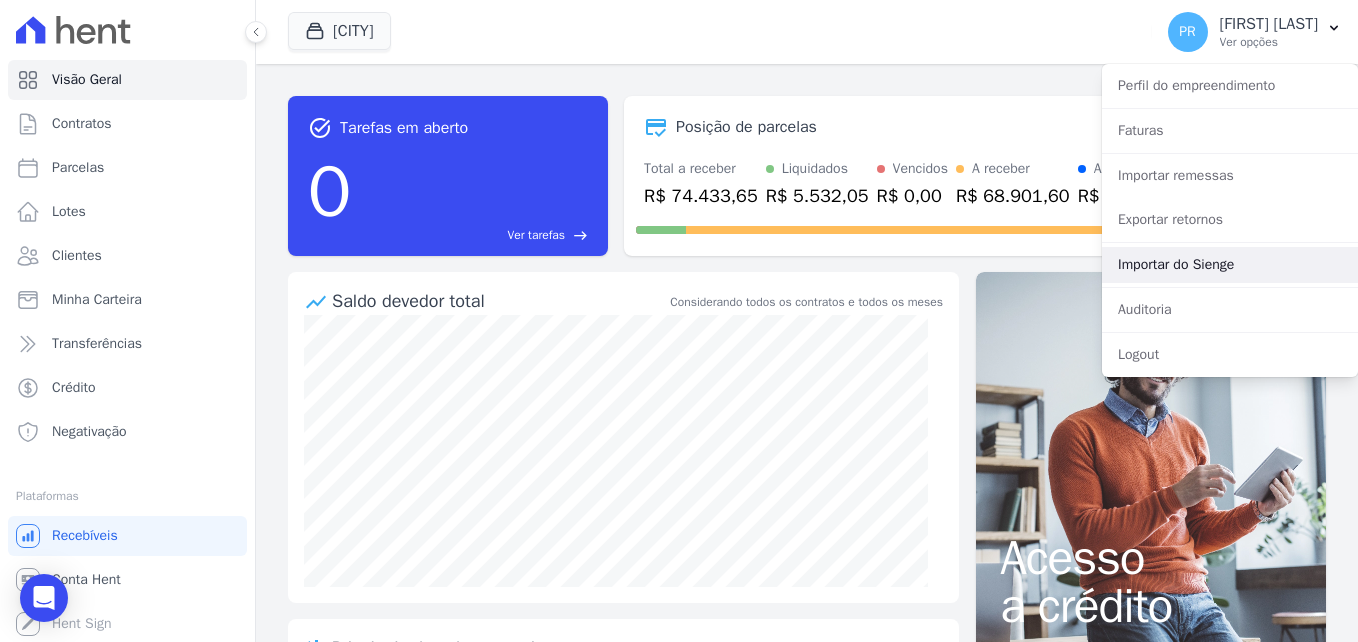 click on "Importar do Sienge" at bounding box center [1230, 265] 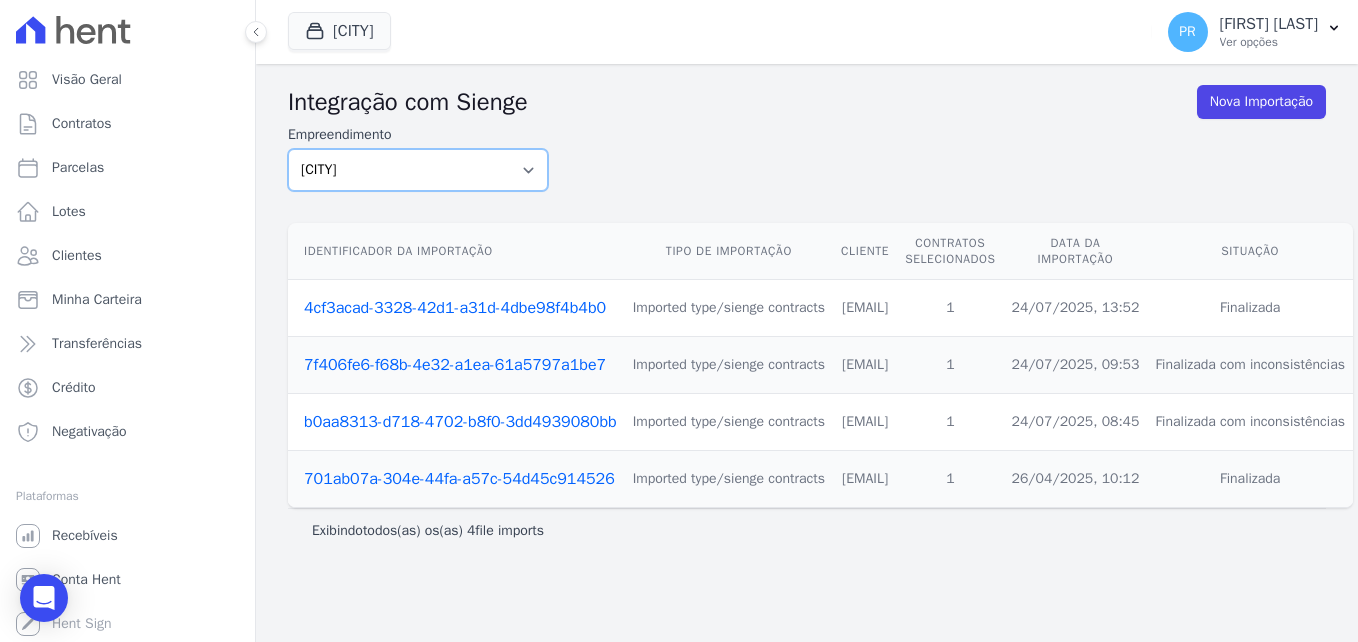 click on "[COMPANY]
[COMPANY]" at bounding box center (418, 170) 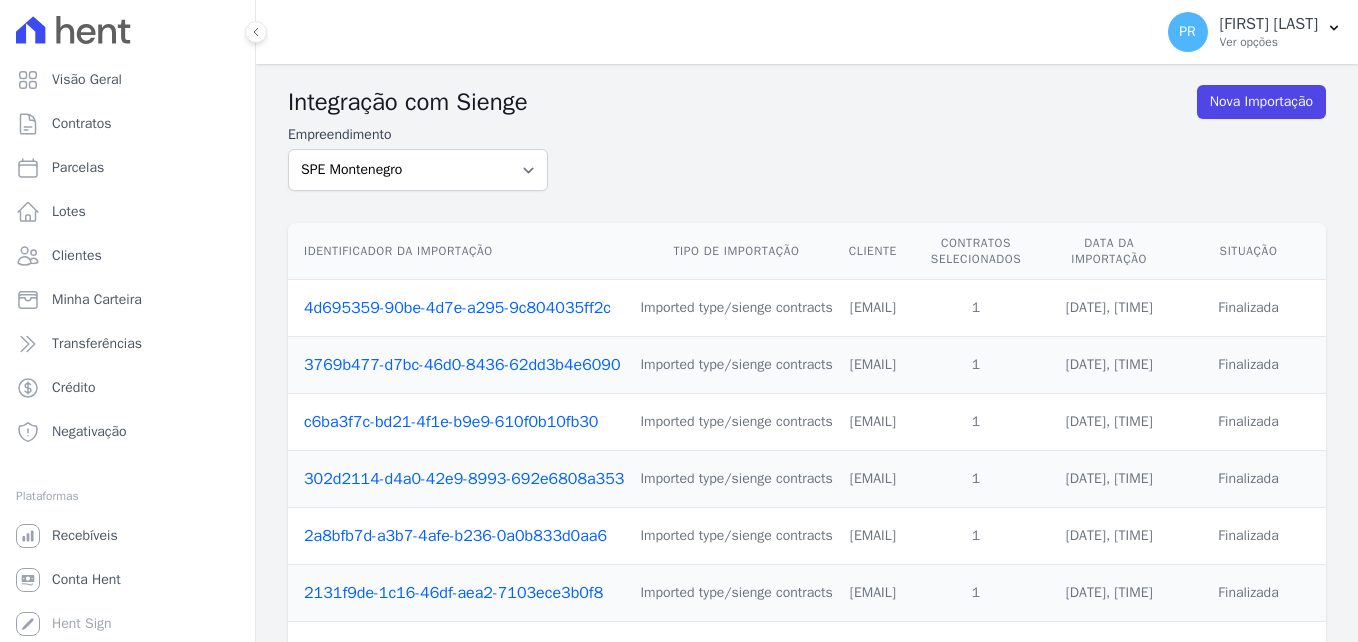 scroll, scrollTop: 0, scrollLeft: 0, axis: both 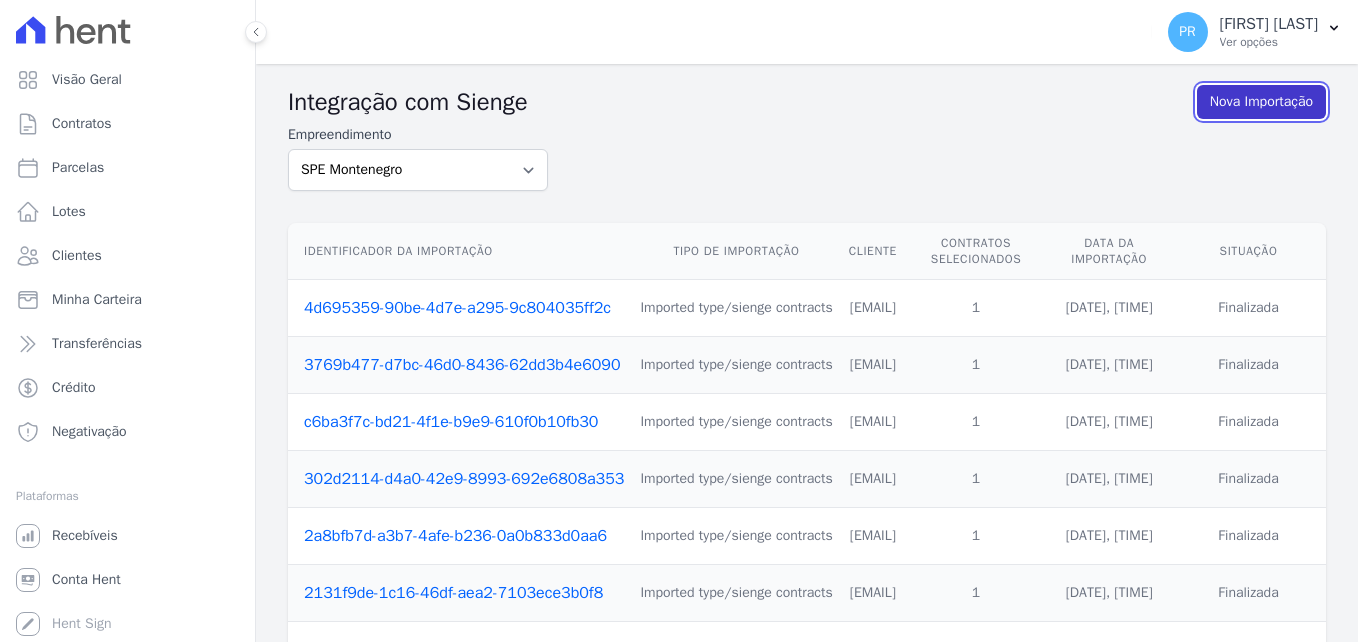 click on "Nova Importação" at bounding box center [1261, 102] 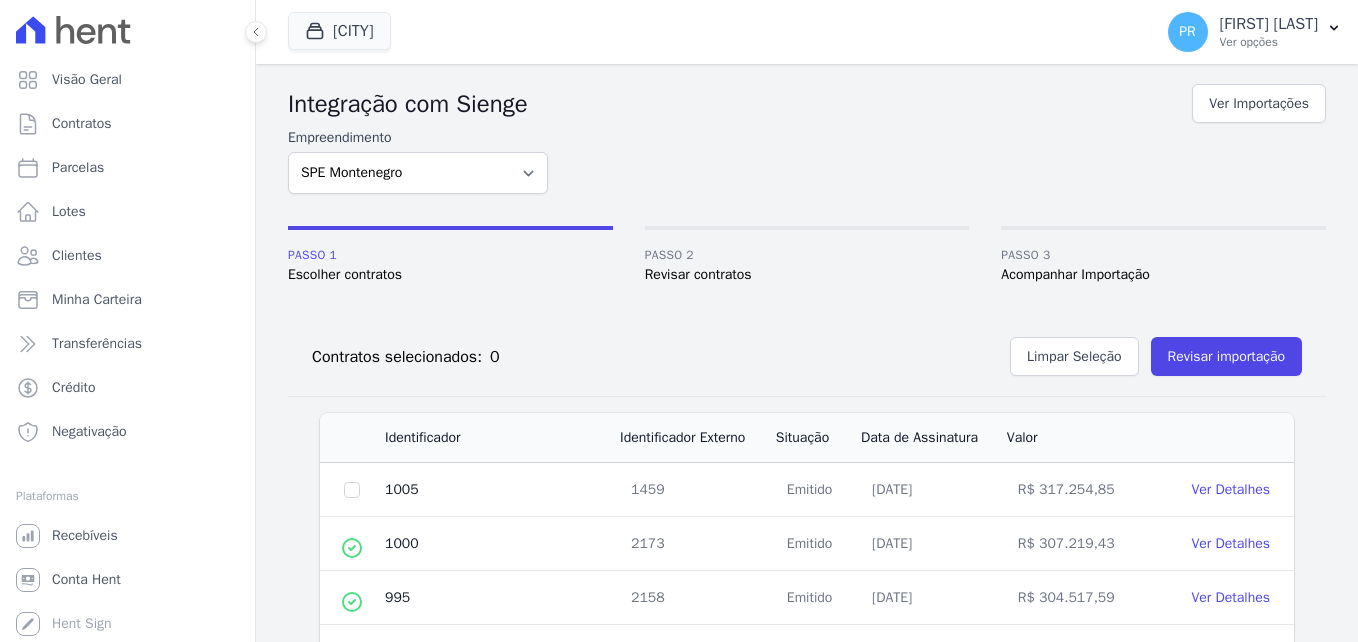 scroll, scrollTop: 100, scrollLeft: 0, axis: vertical 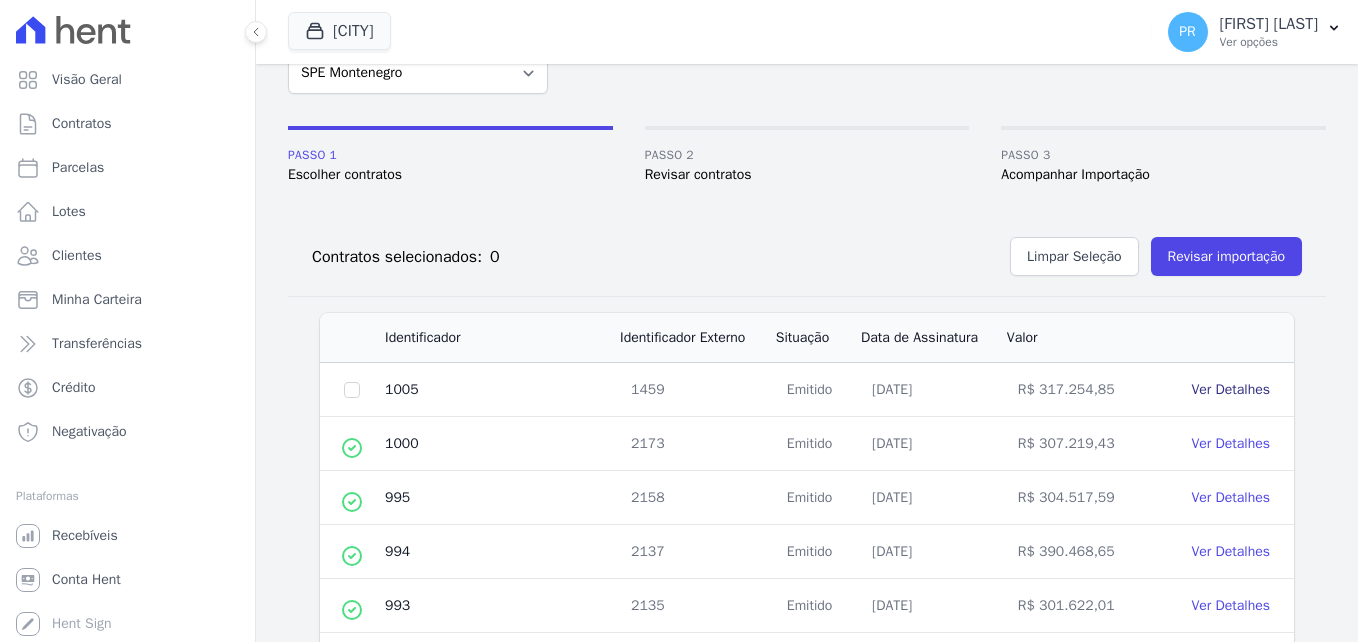 click on "Ver Detalhes" at bounding box center [1230, 389] 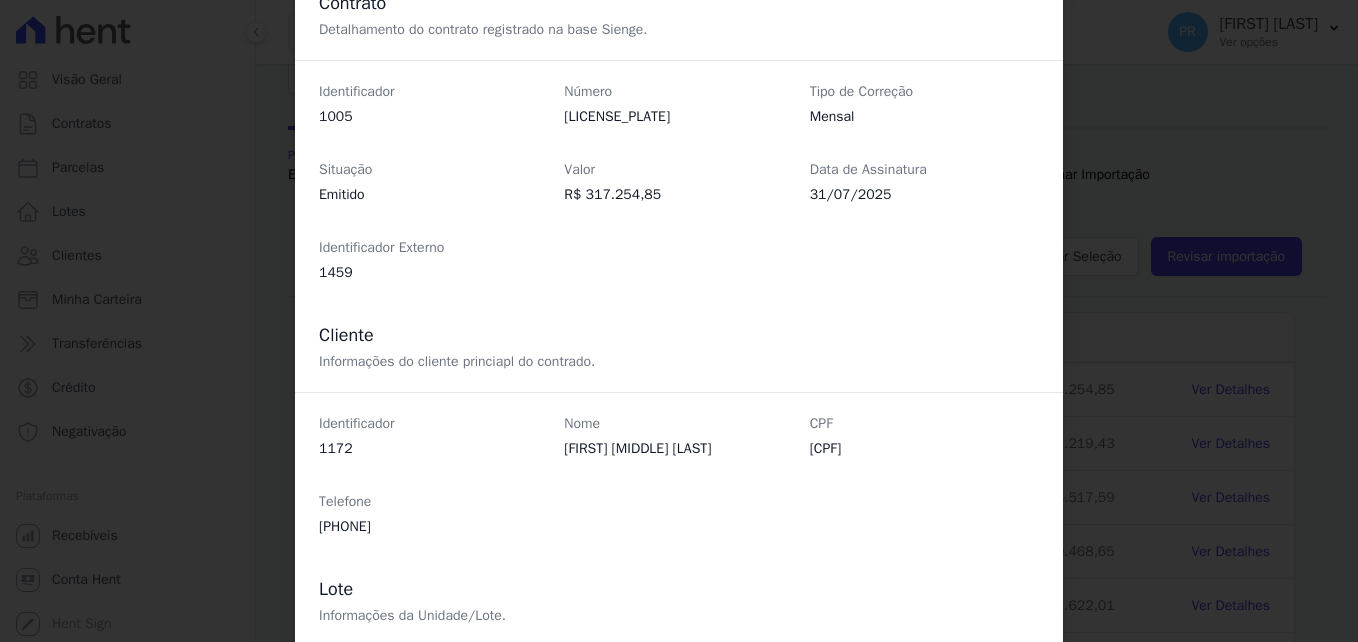 scroll, scrollTop: 0, scrollLeft: 0, axis: both 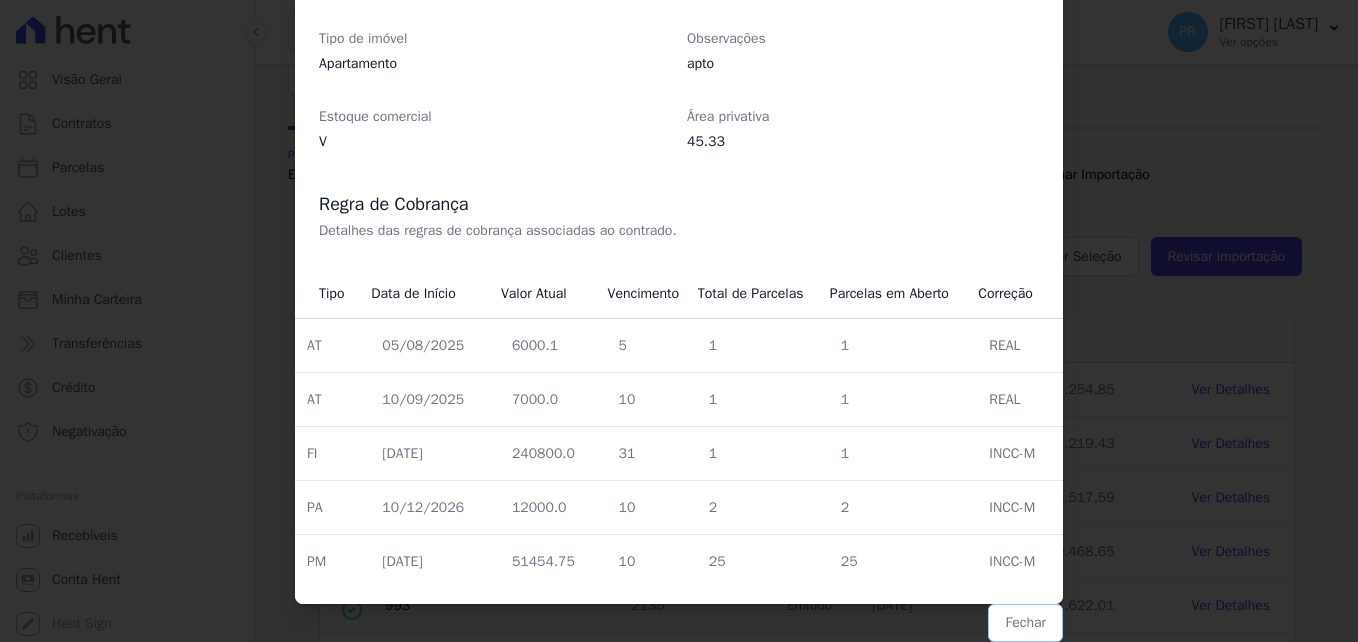 click on "Fechar" at bounding box center (1025, 623) 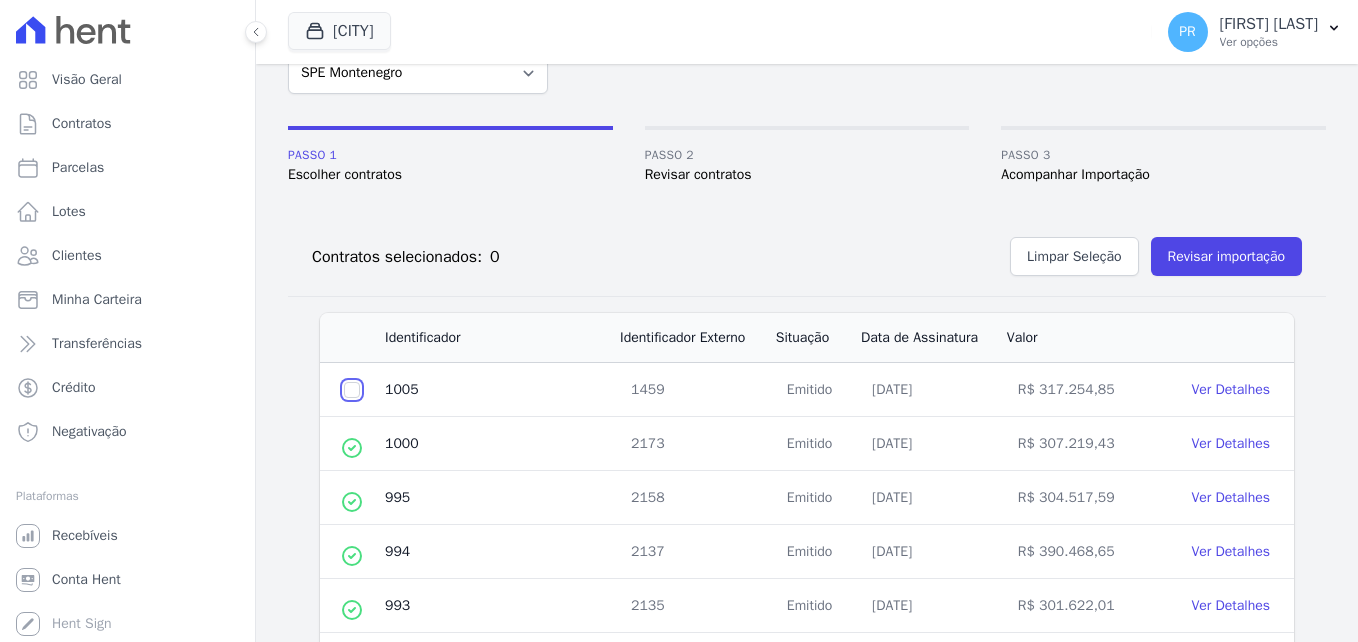 click at bounding box center (352, 390) 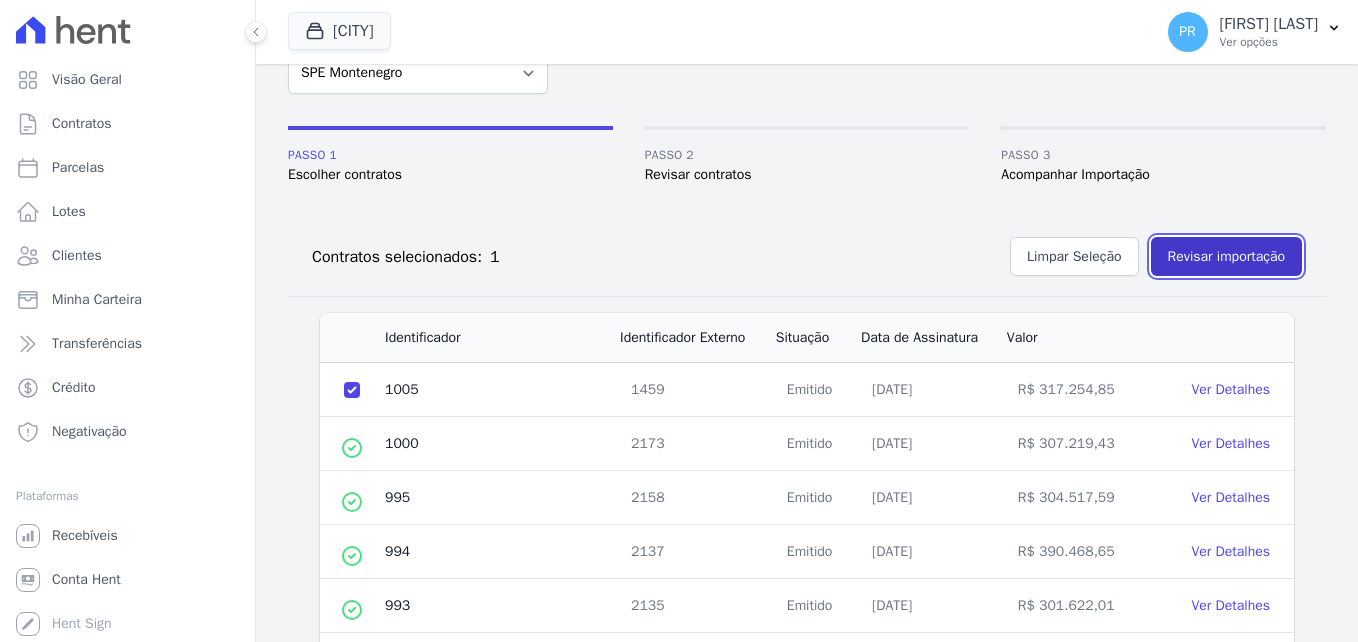 click on "Revisar importação" at bounding box center (1226, 256) 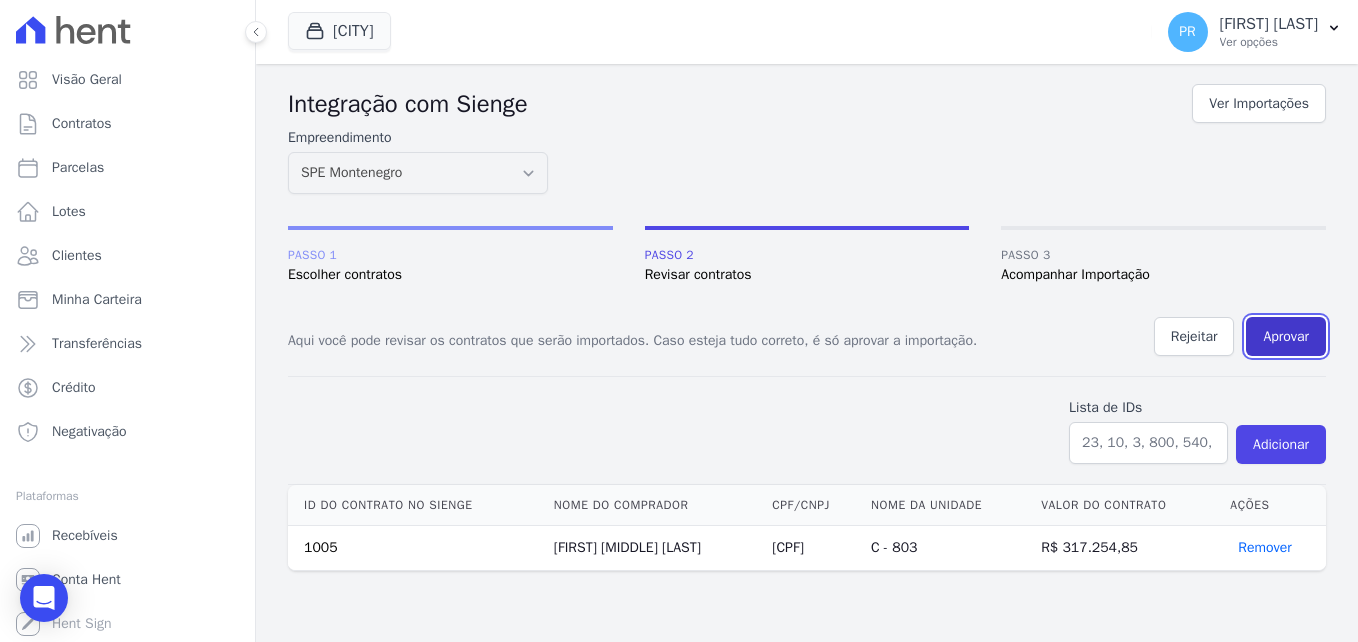 click on "Aprovar" at bounding box center (1286, 336) 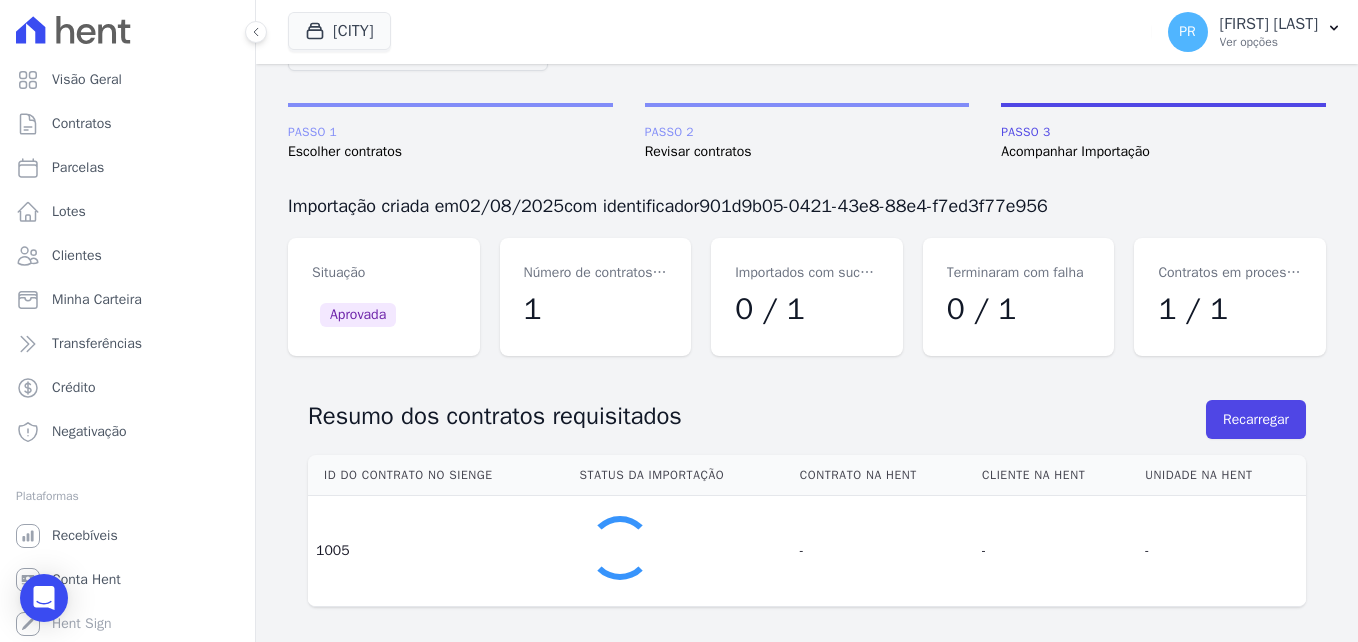 scroll, scrollTop: 0, scrollLeft: 0, axis: both 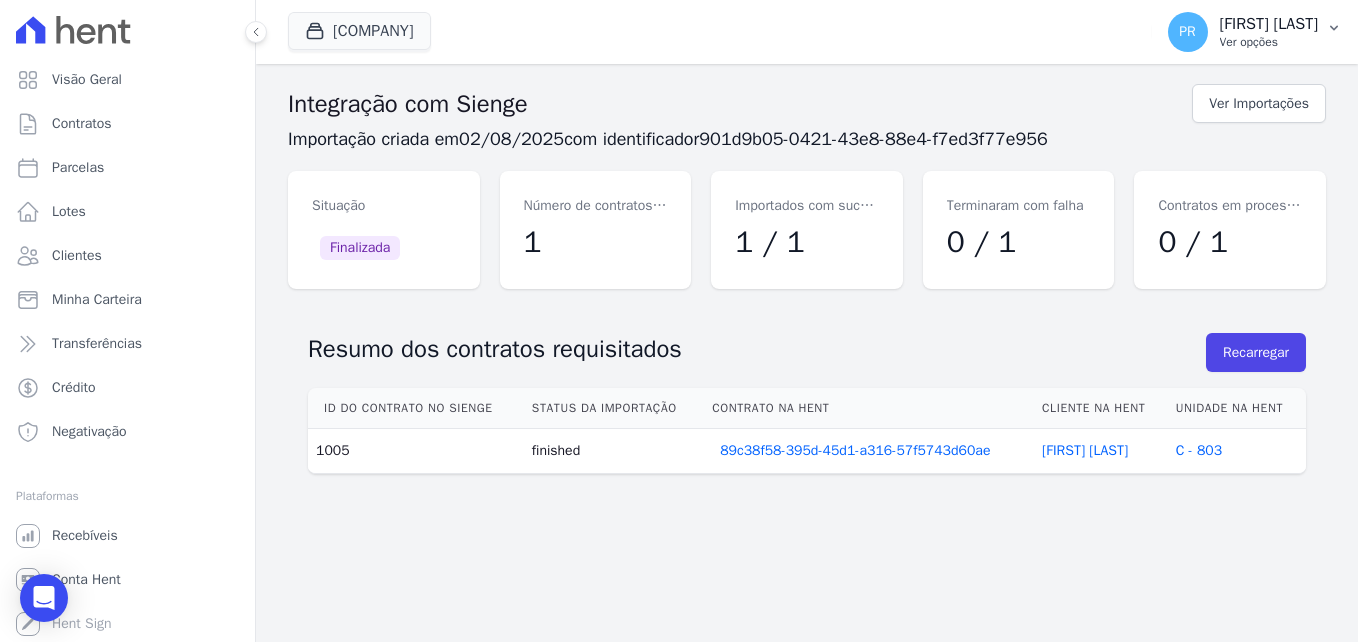 click on "Ver opções" at bounding box center (1269, 42) 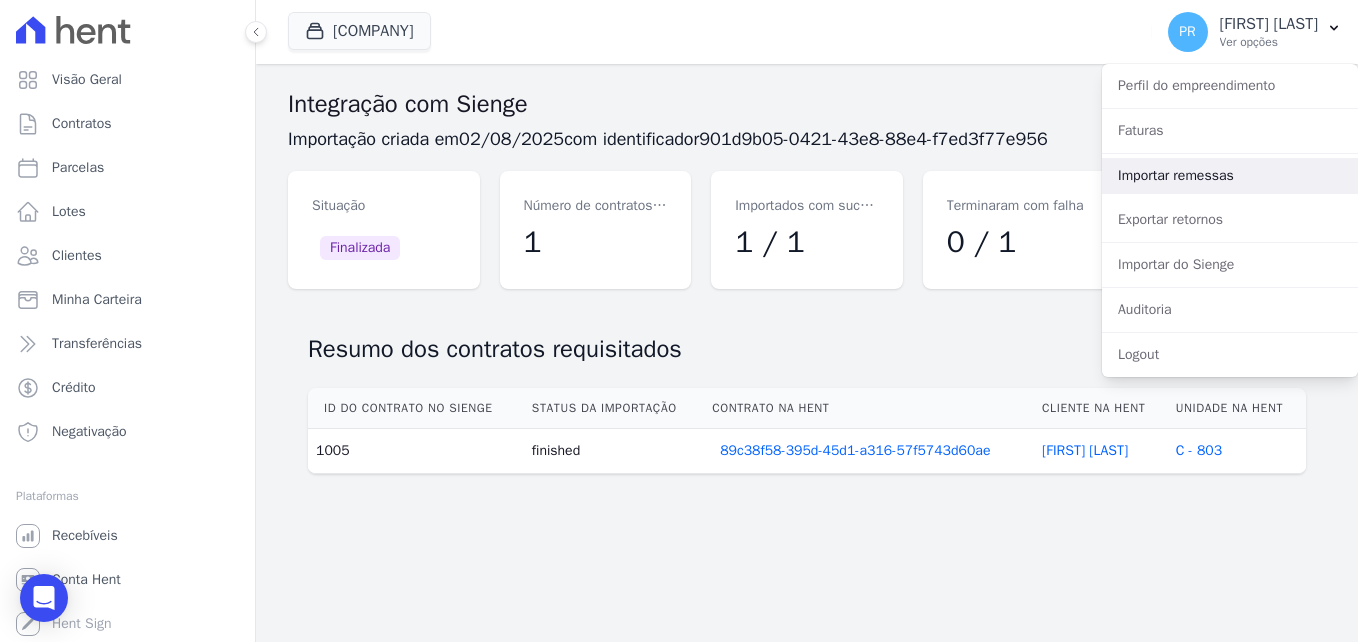 click on "Importar remessas" at bounding box center (1230, 176) 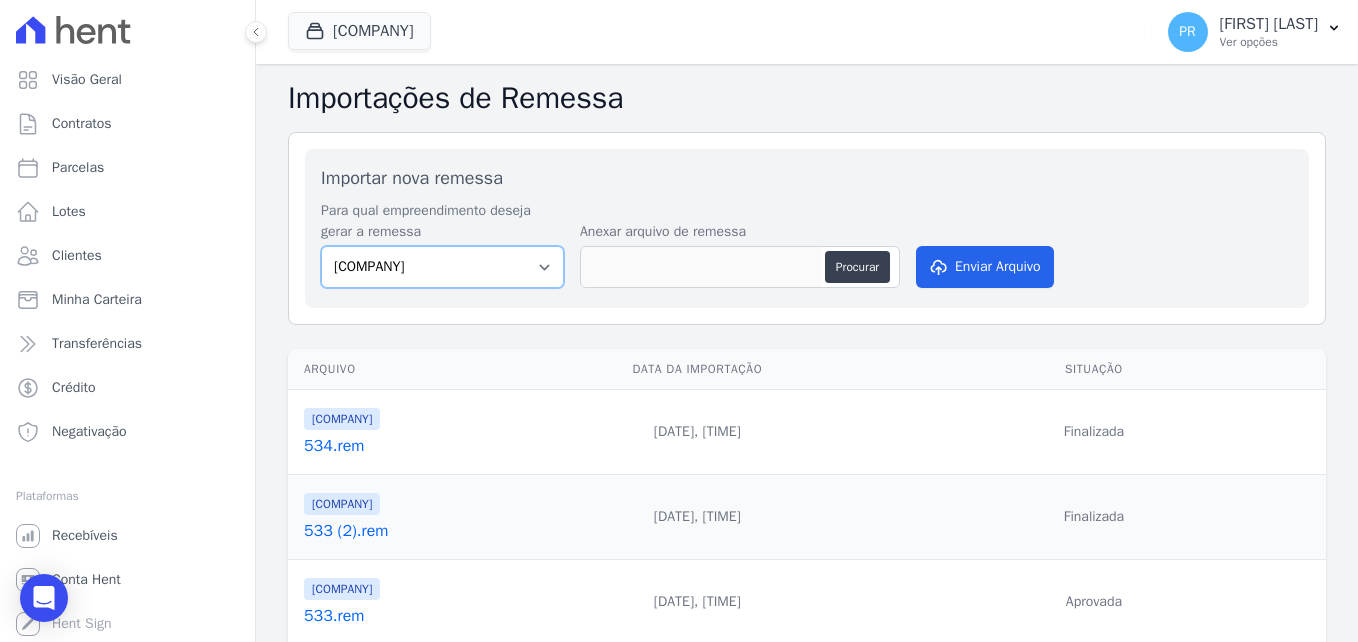 click on "[COMPANY]
[COMPANY]" at bounding box center (442, 267) 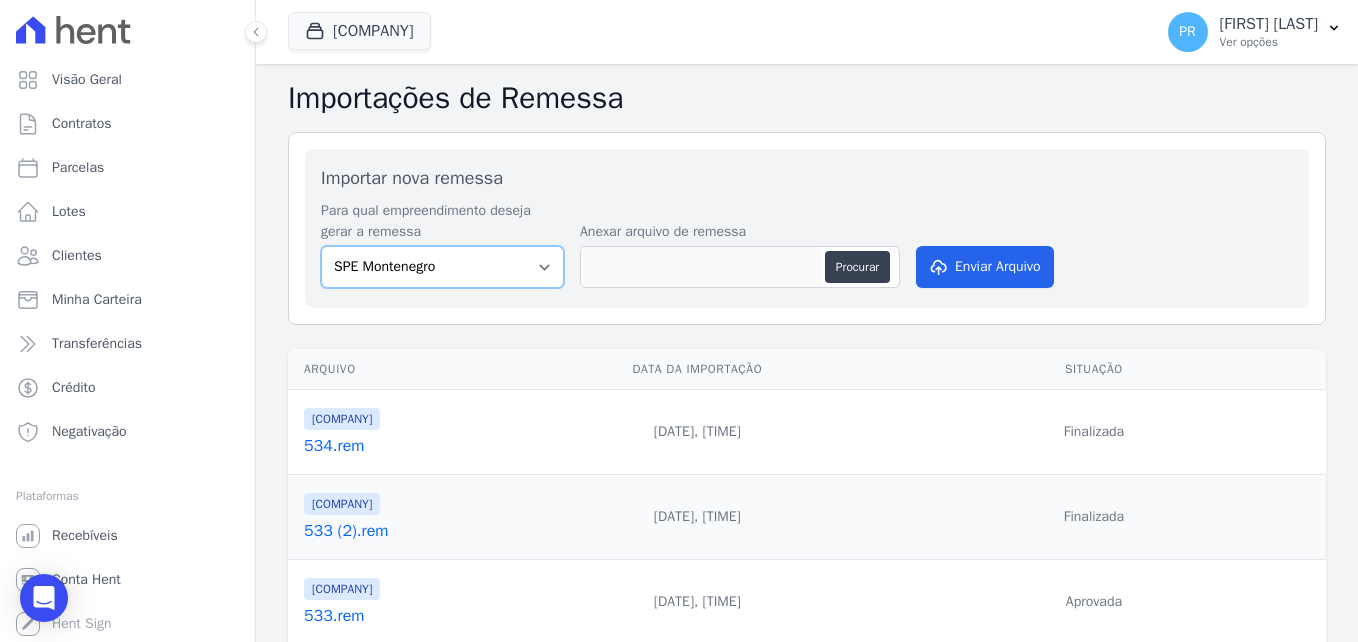 click on "[COMPANY]
[COMPANY]" at bounding box center [442, 267] 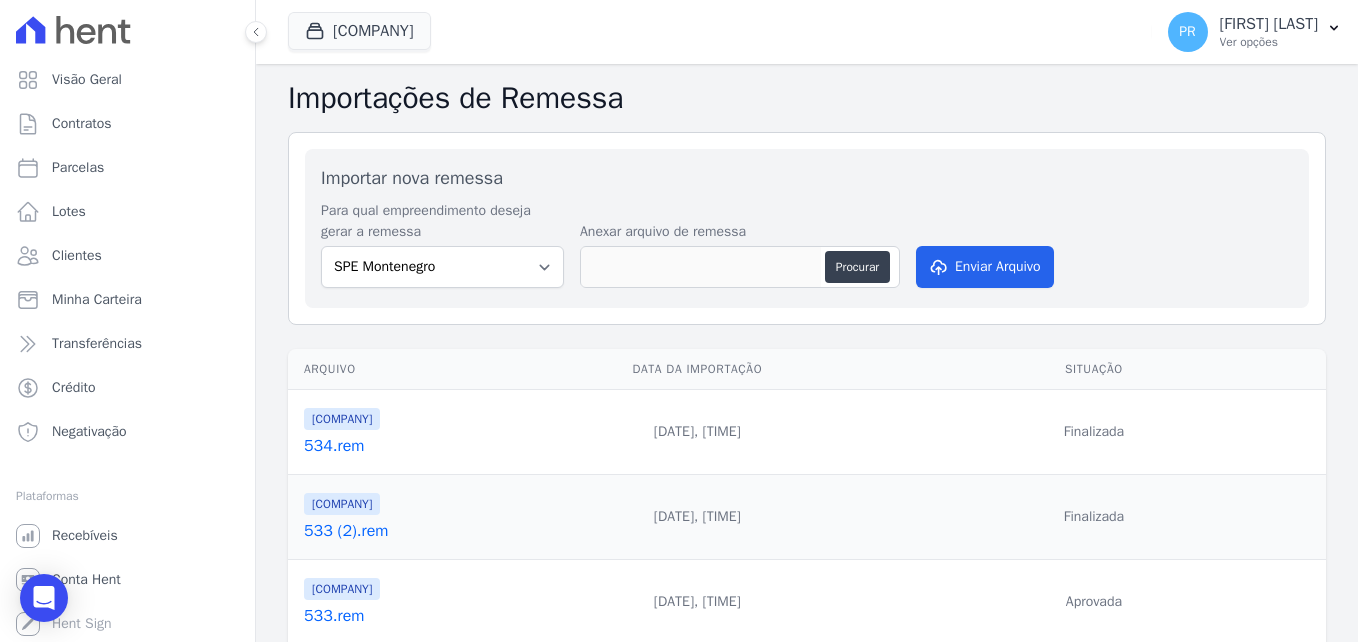 click on "Importar nova remessa
Para qual empreendimento deseja gerar a remessa
[COMPANY]
[COMPANY]
Anexar arquivo de remessa
Procurar
Enviar Arquivo" at bounding box center (807, 228) 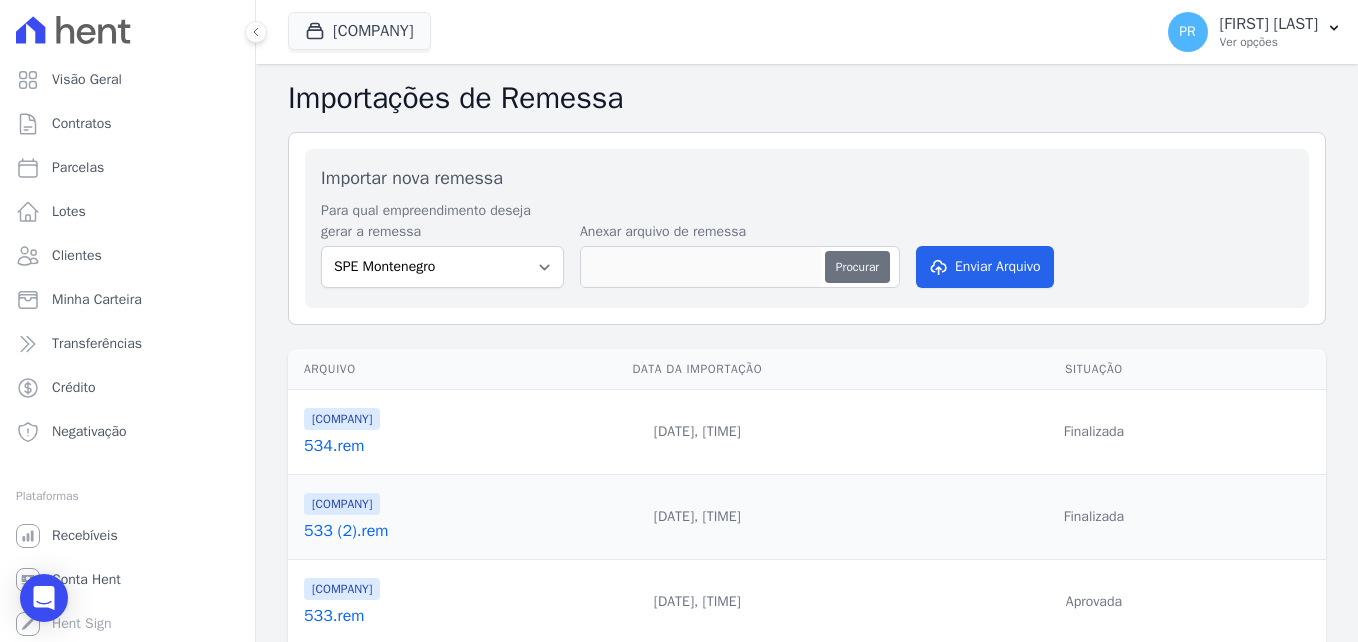 click on "Procurar" at bounding box center [857, 267] 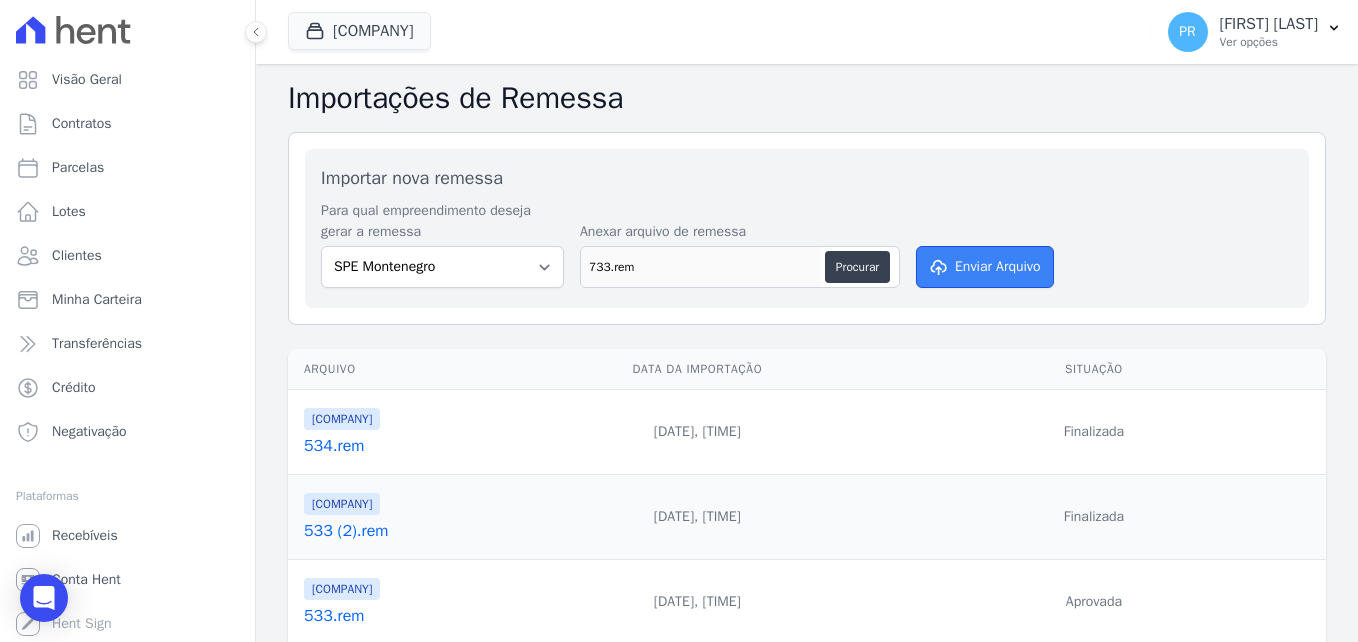 click on "Enviar Arquivo" at bounding box center [985, 267] 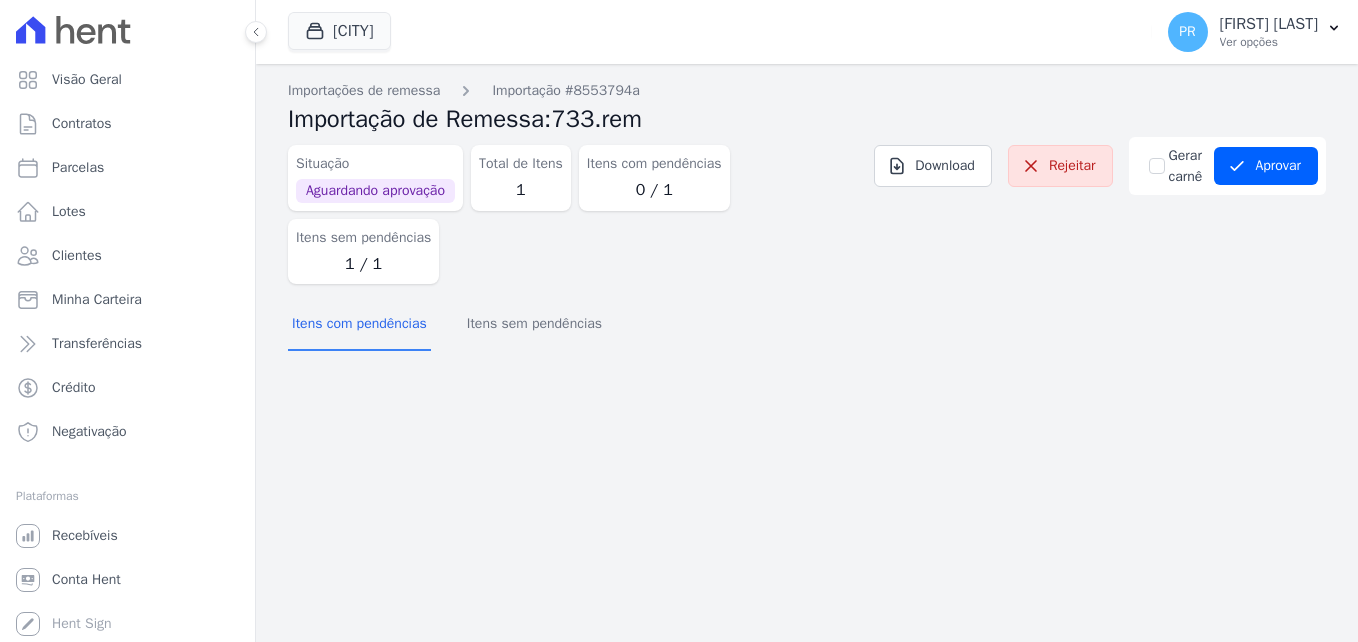 scroll, scrollTop: 0, scrollLeft: 0, axis: both 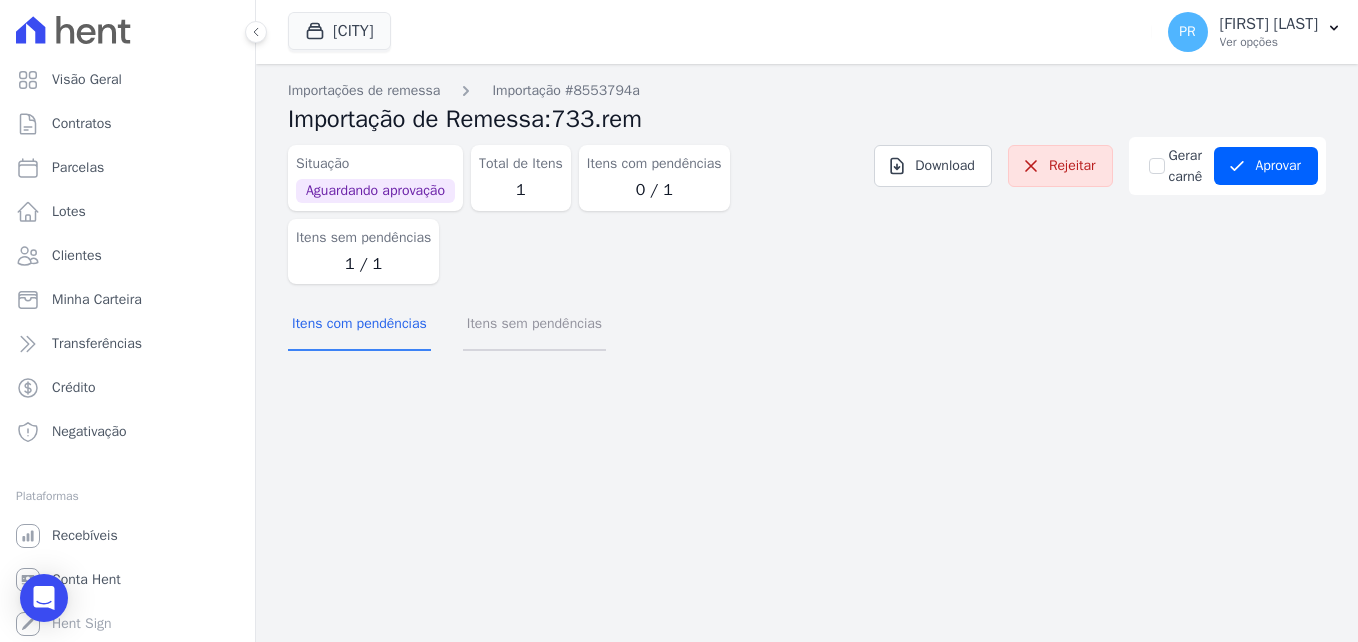 click on "Itens sem pendências" at bounding box center [534, 325] 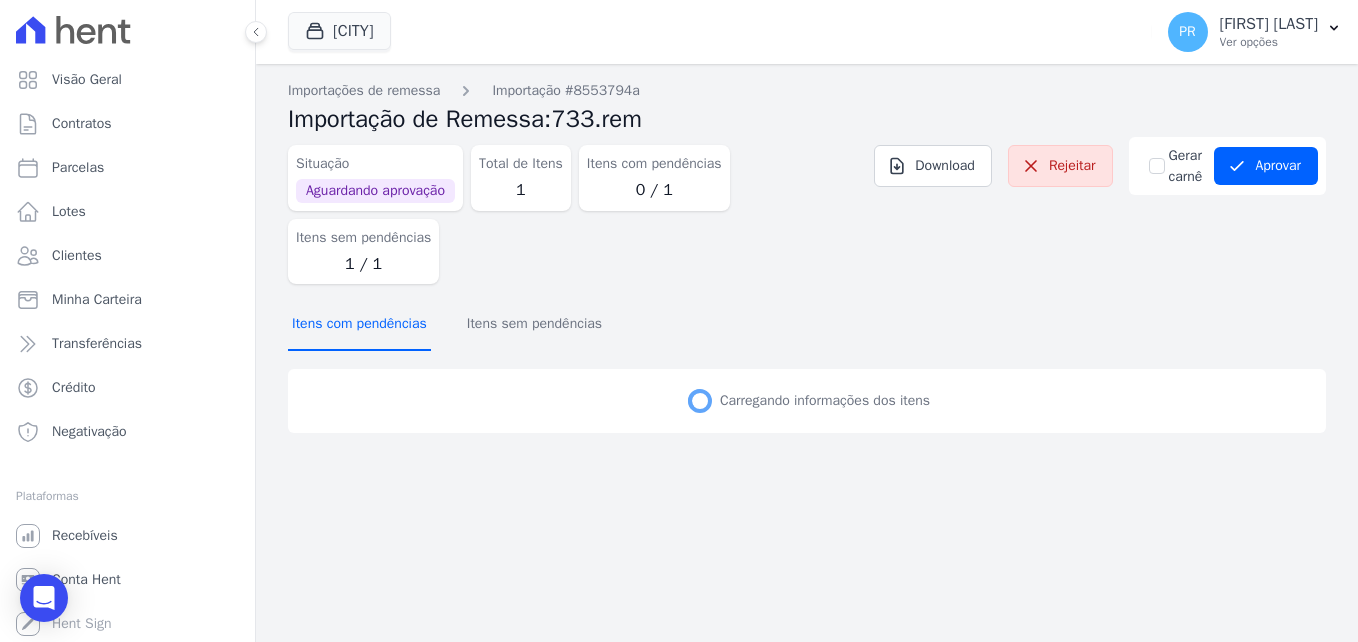click on "Itens com pendências" at bounding box center (359, 325) 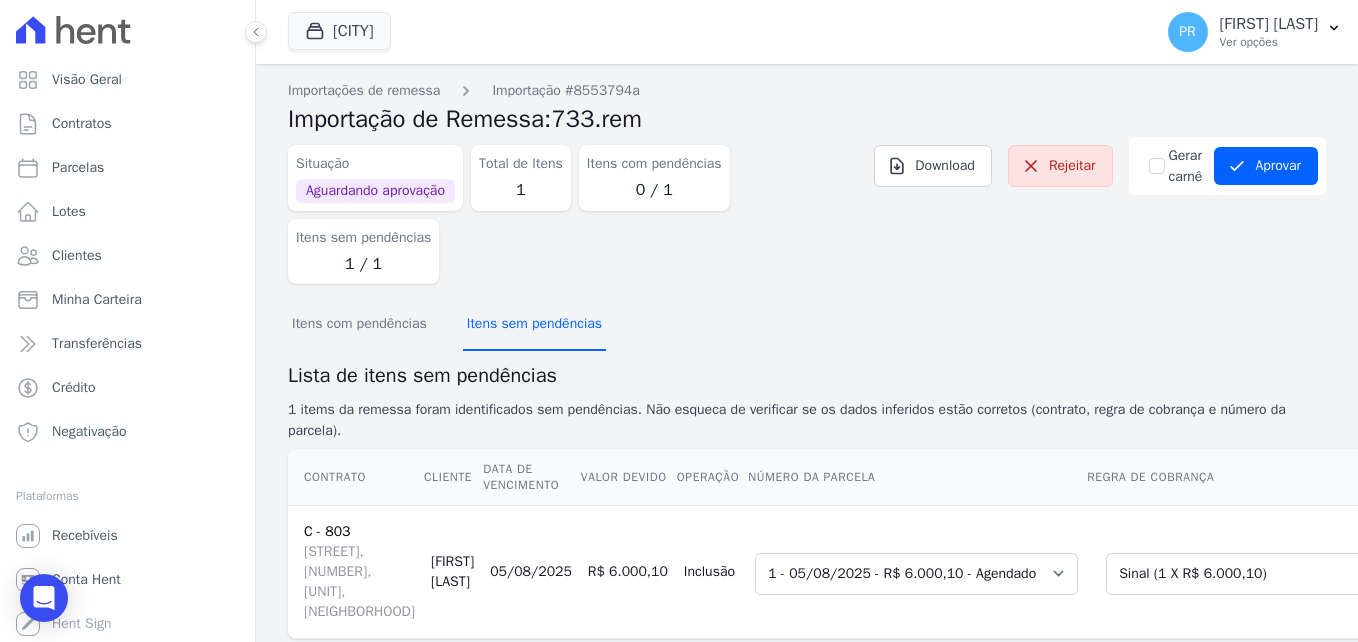 click on "Itens sem pendências" at bounding box center (534, 325) 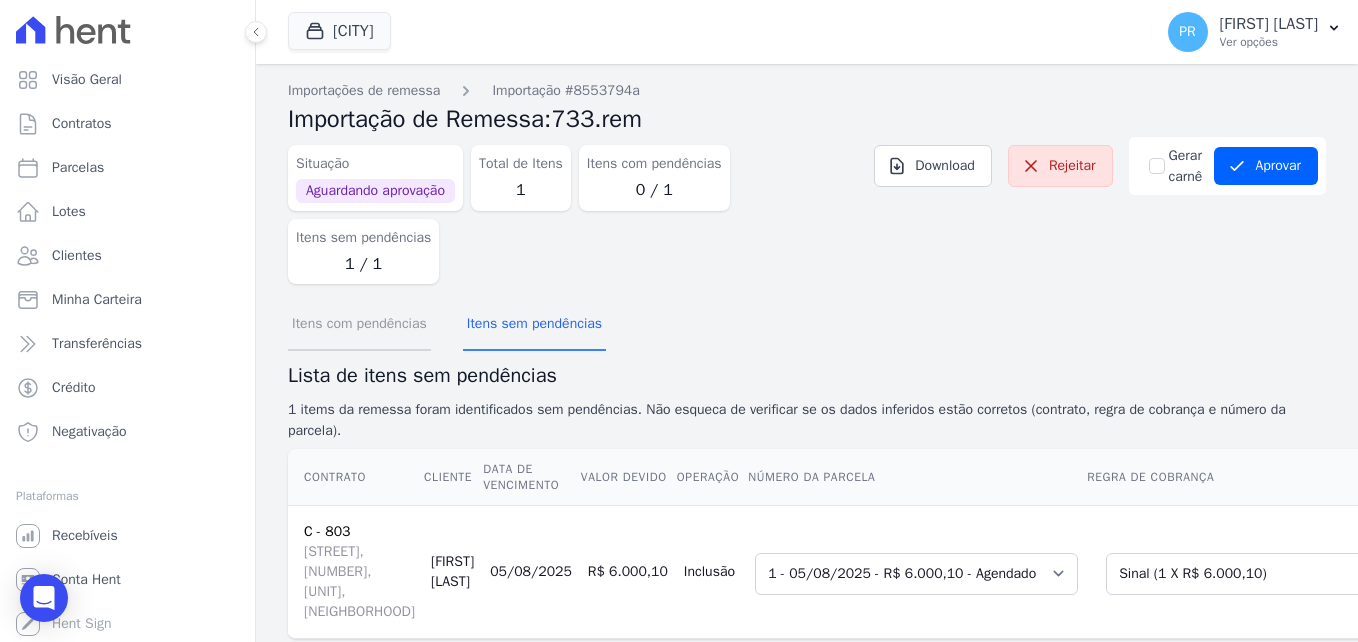 click on "Itens com pendências" at bounding box center [359, 325] 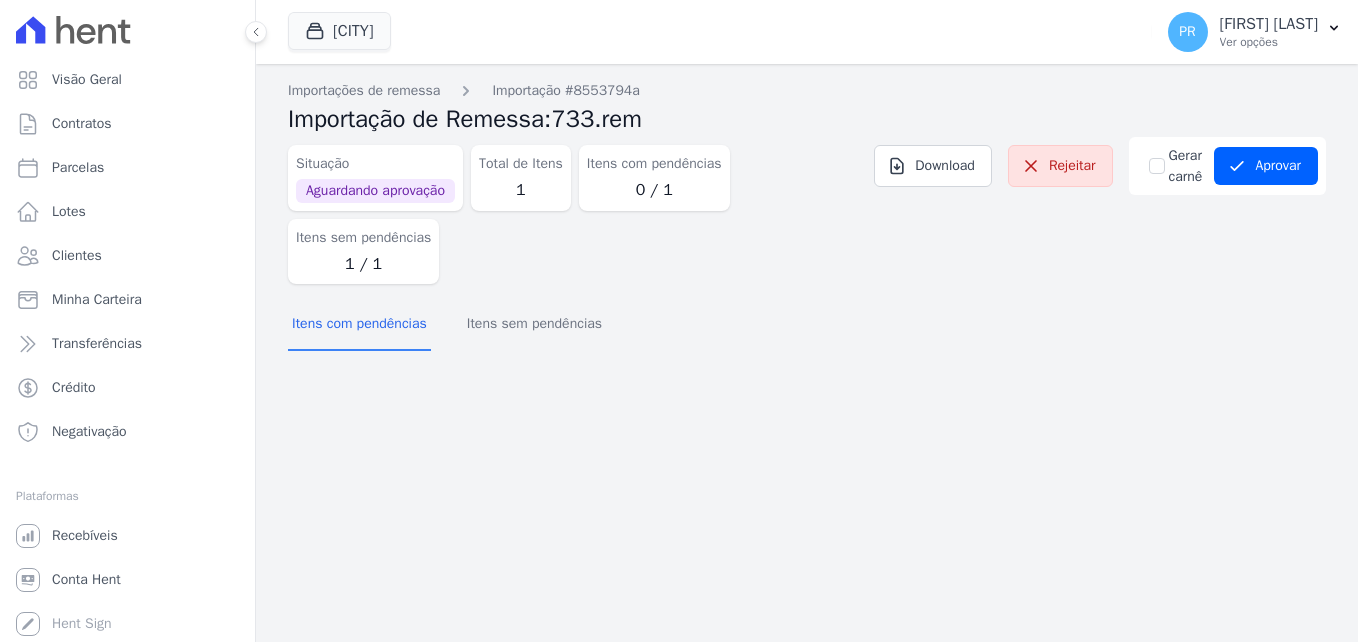 scroll, scrollTop: 0, scrollLeft: 0, axis: both 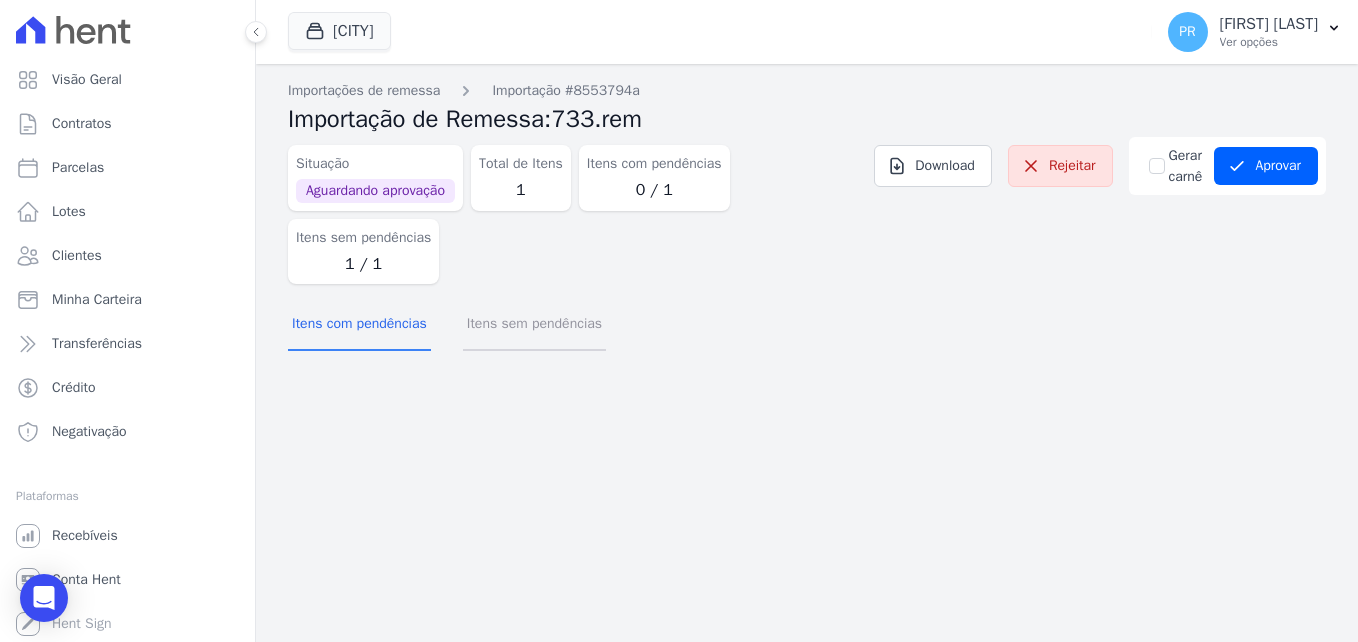 click on "Itens sem pendências" at bounding box center [534, 325] 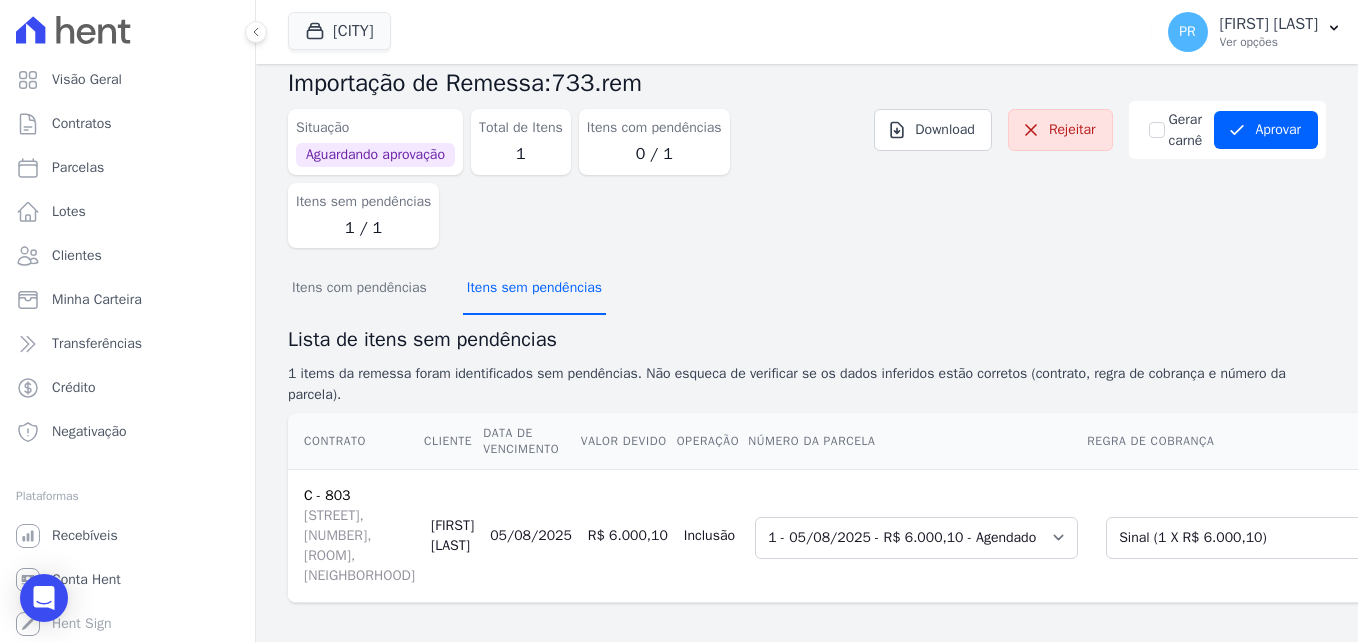 scroll, scrollTop: 140, scrollLeft: 0, axis: vertical 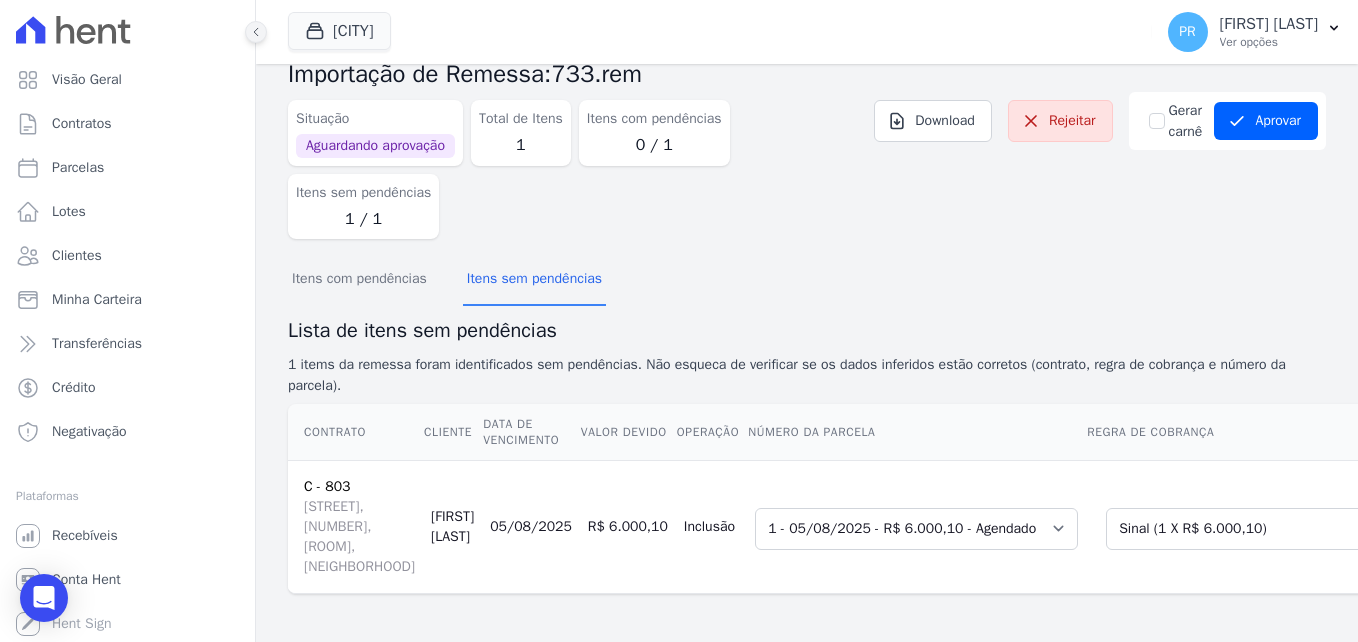 click 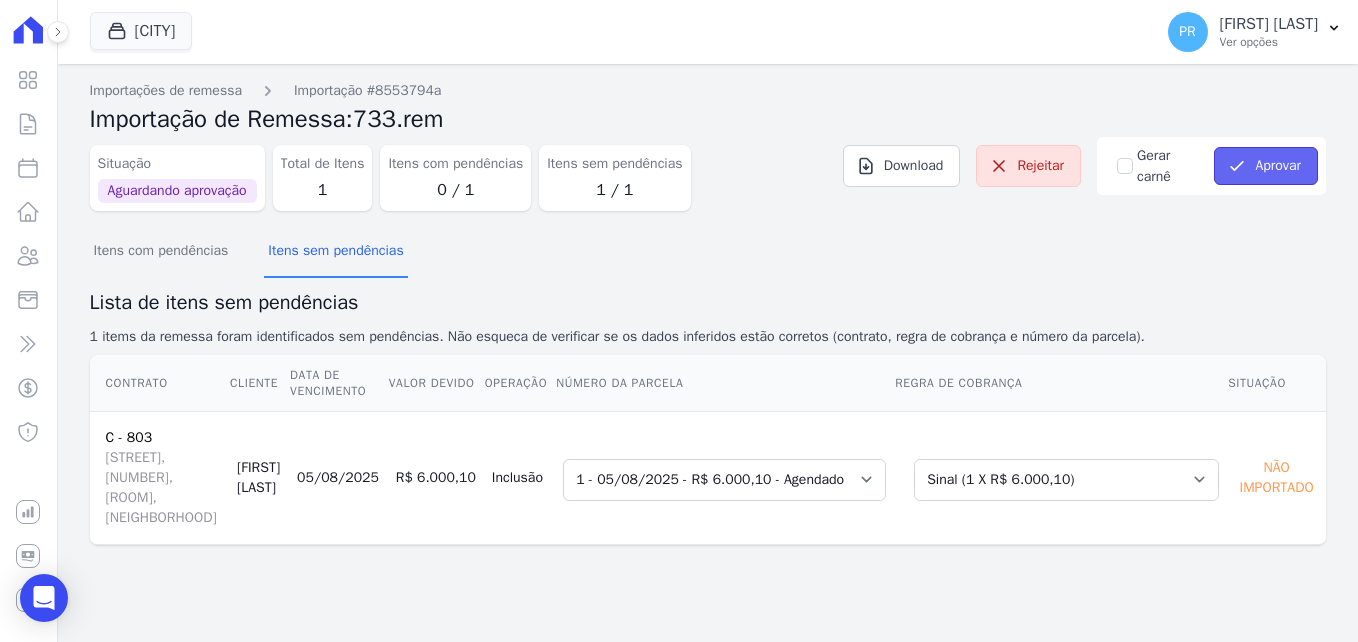 click on "Aprovar" at bounding box center (1266, 166) 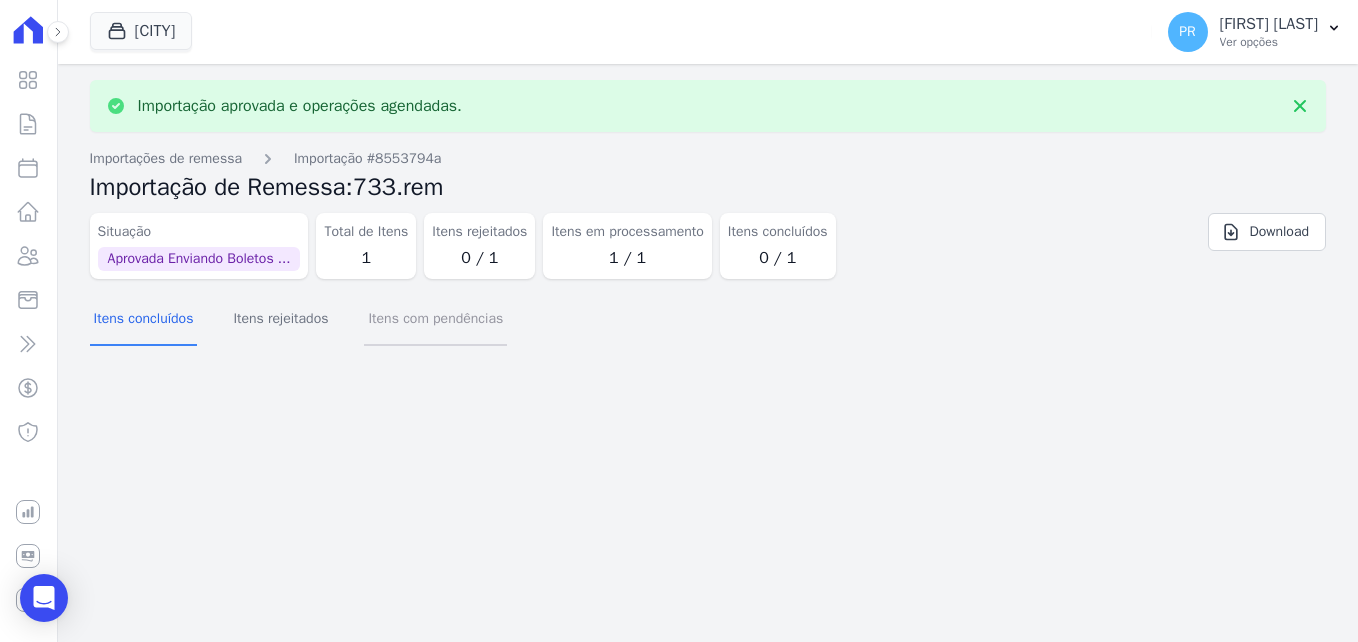 click on "Itens com pendências" at bounding box center (435, 320) 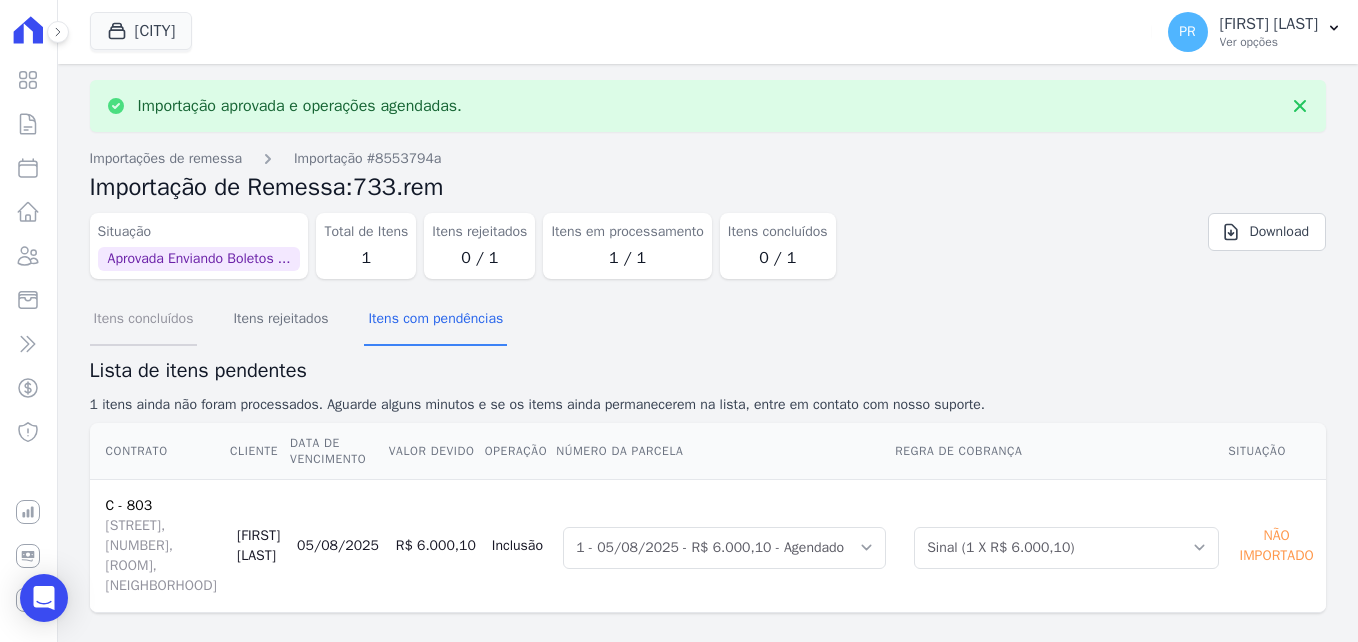 click on "Itens concluídos" at bounding box center [144, 320] 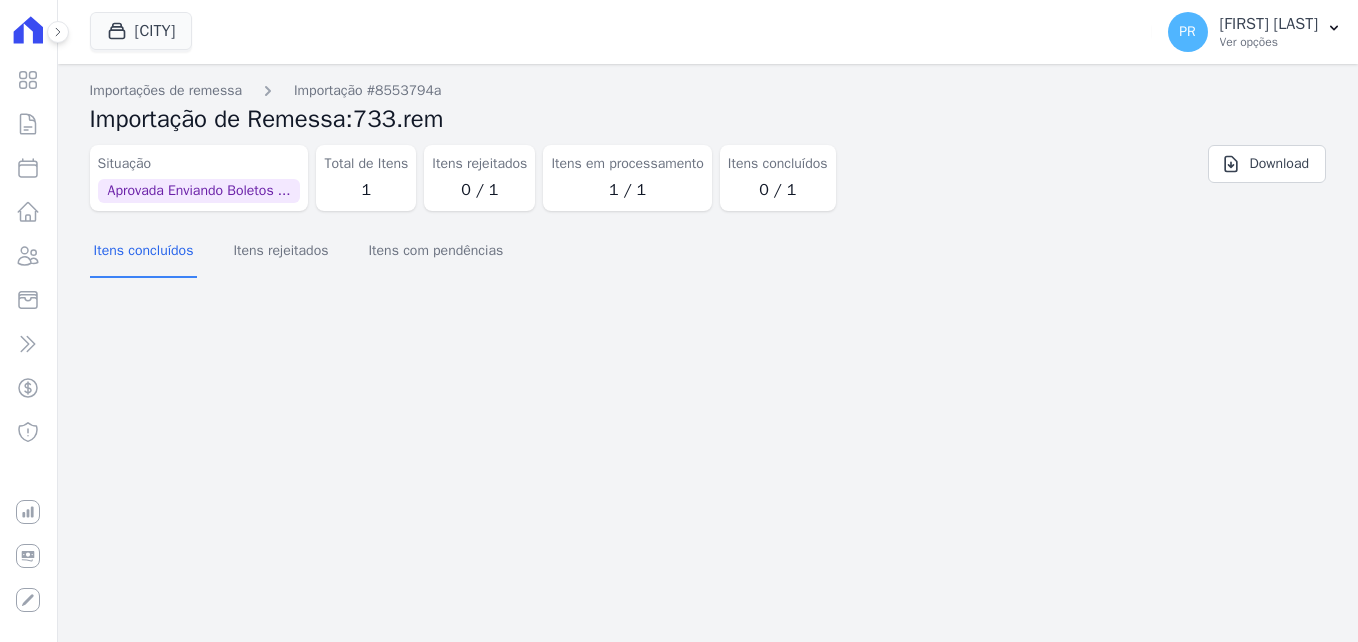 scroll, scrollTop: 0, scrollLeft: 0, axis: both 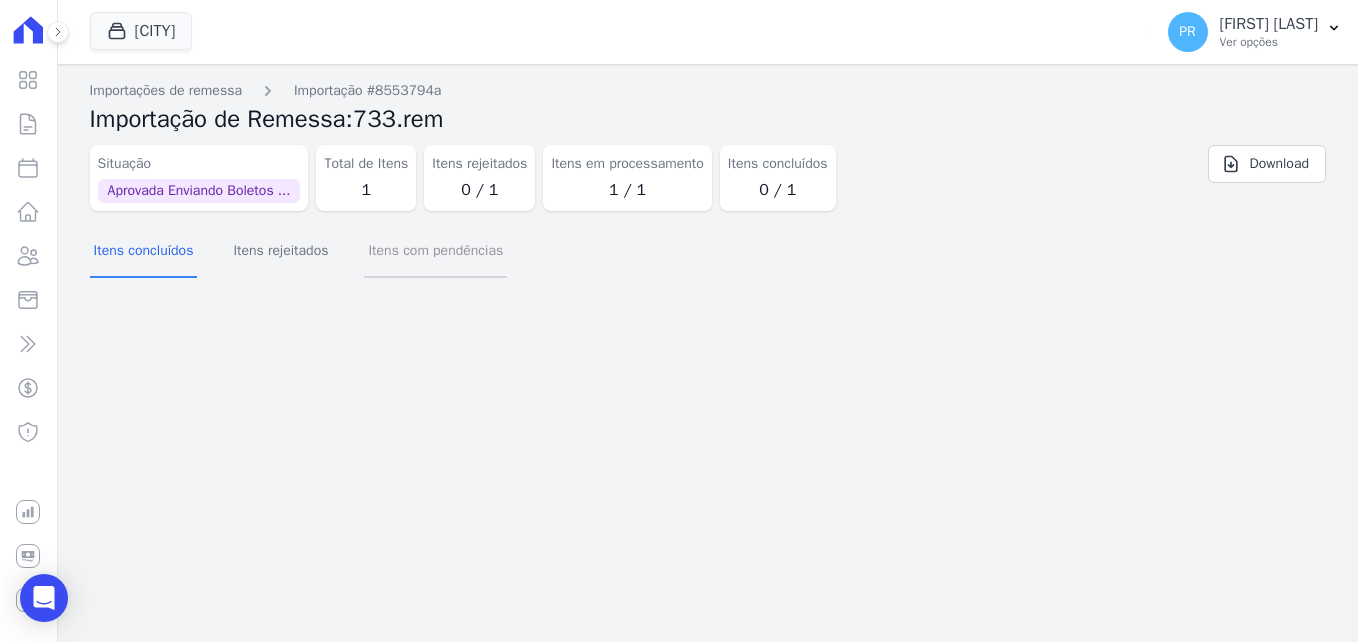 click on "Itens com pendências" at bounding box center (435, 252) 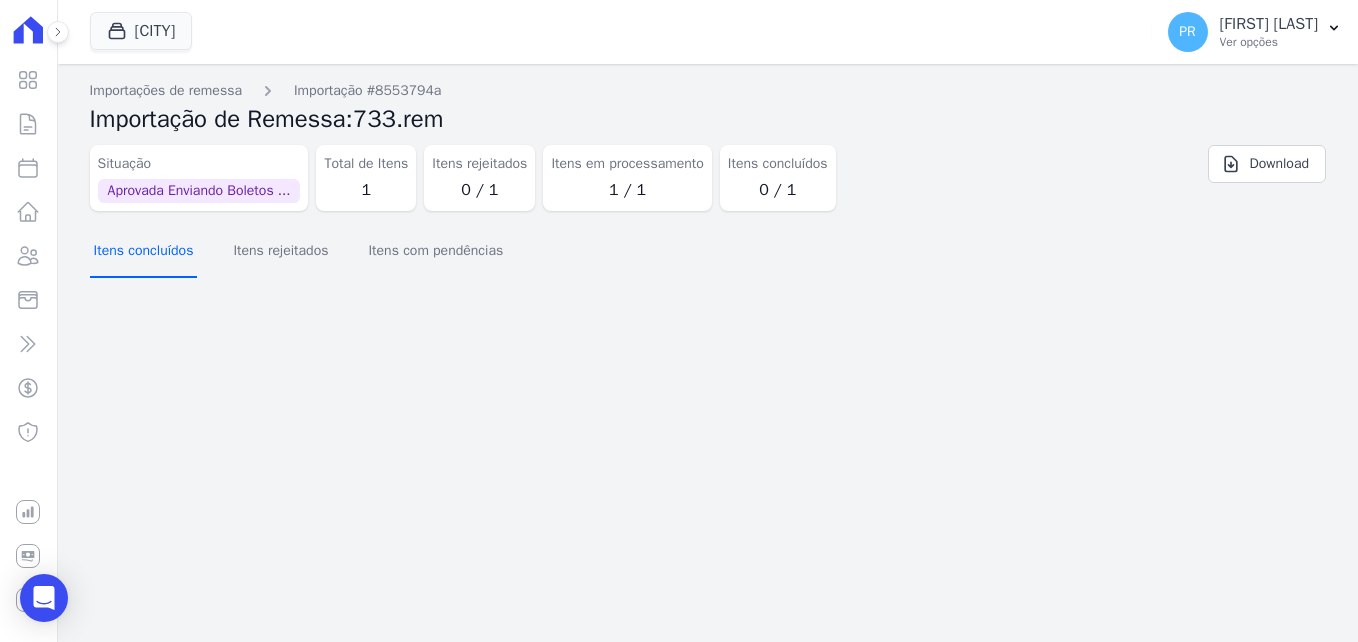 click on "Itens concluídos" at bounding box center (144, 252) 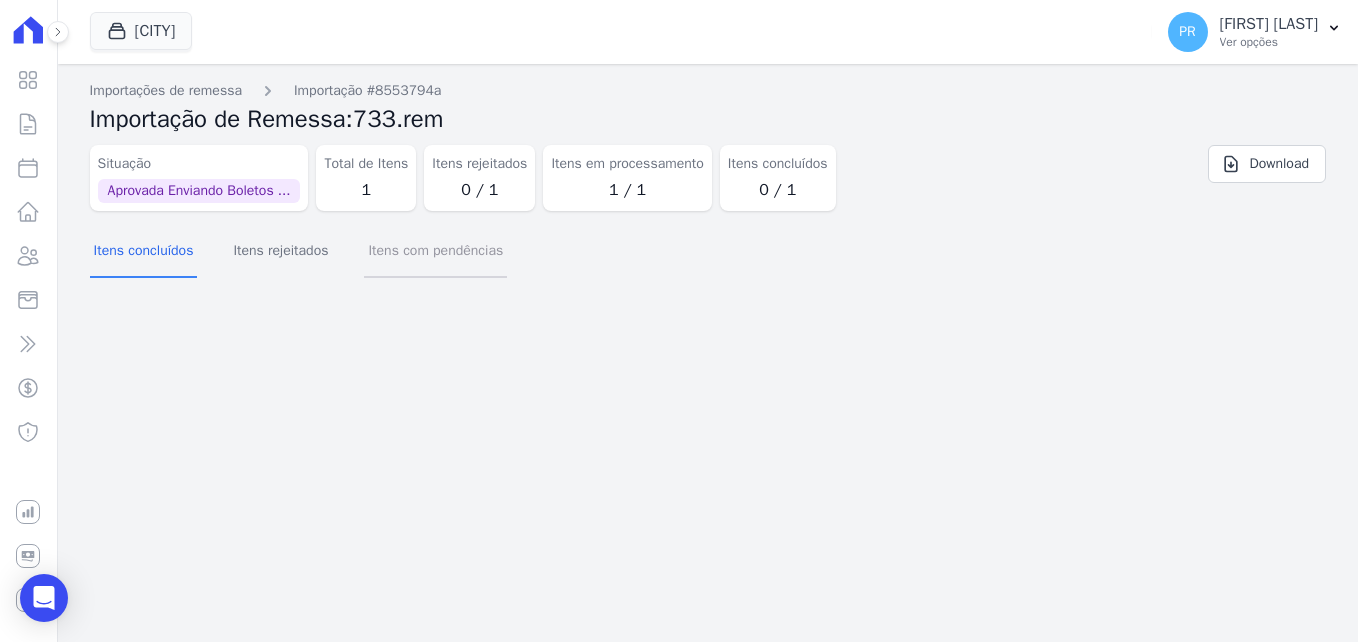 click on "Itens com pendências" at bounding box center [435, 252] 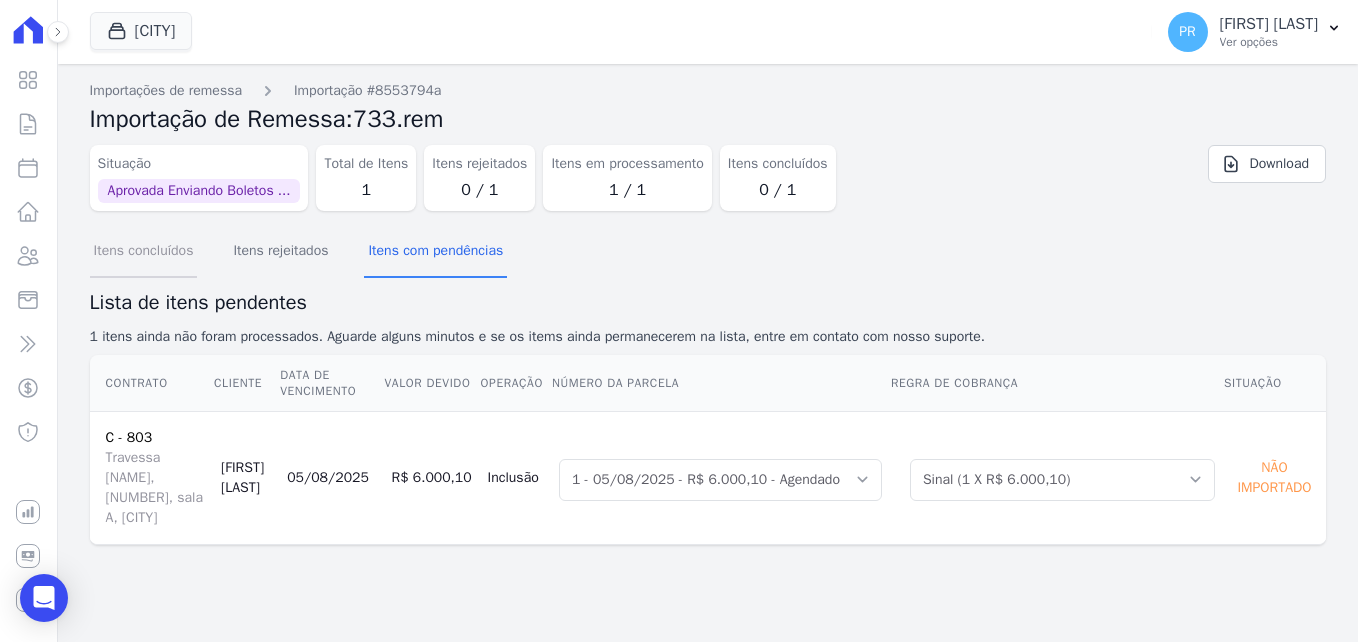 click on "Itens concluídos" at bounding box center [144, 252] 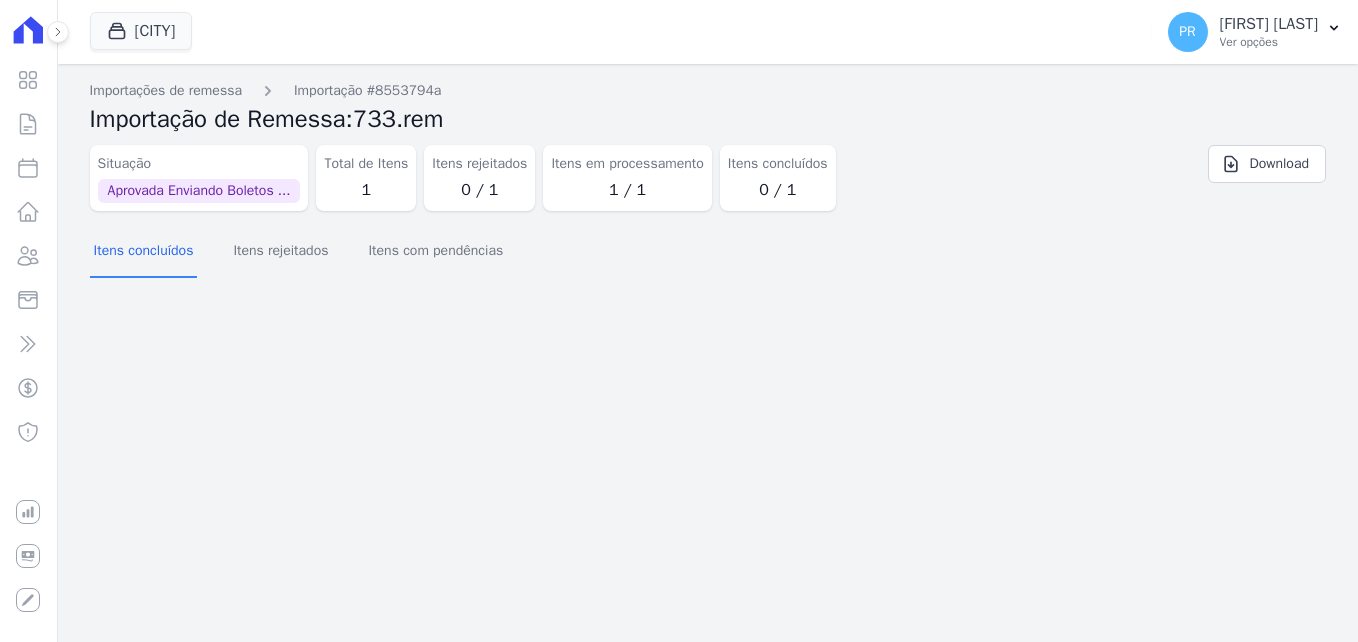 scroll, scrollTop: 0, scrollLeft: 0, axis: both 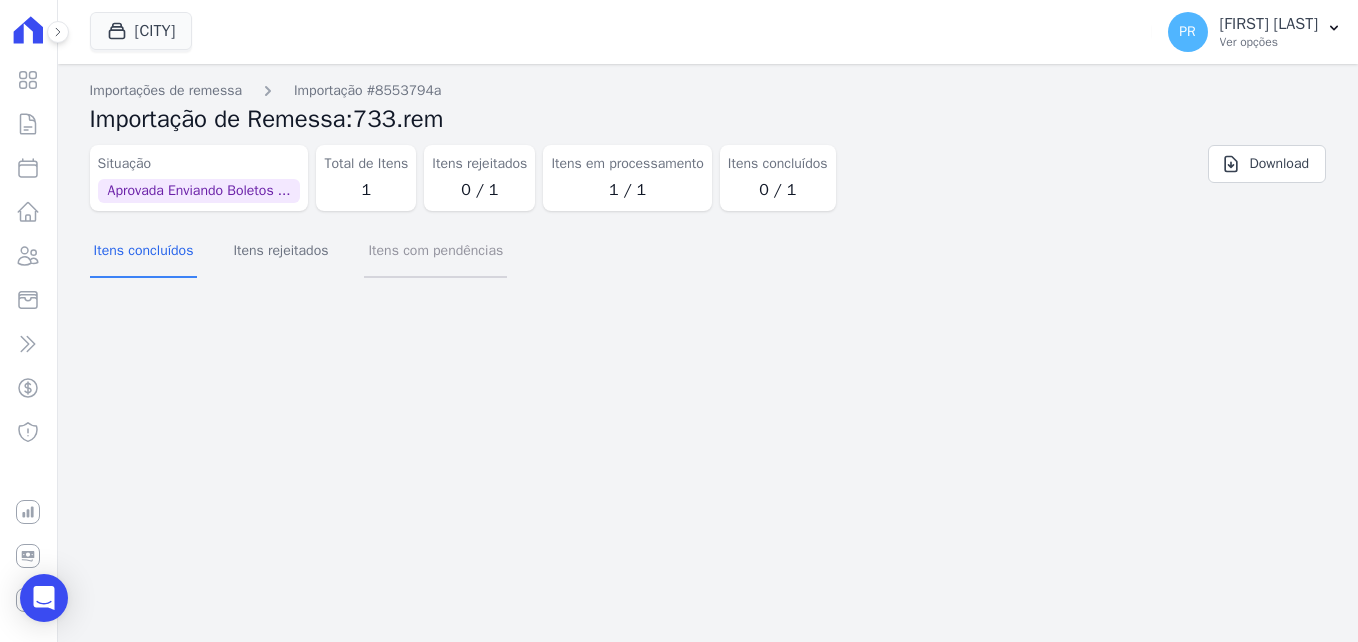 click on "Itens com pendências" at bounding box center (435, 252) 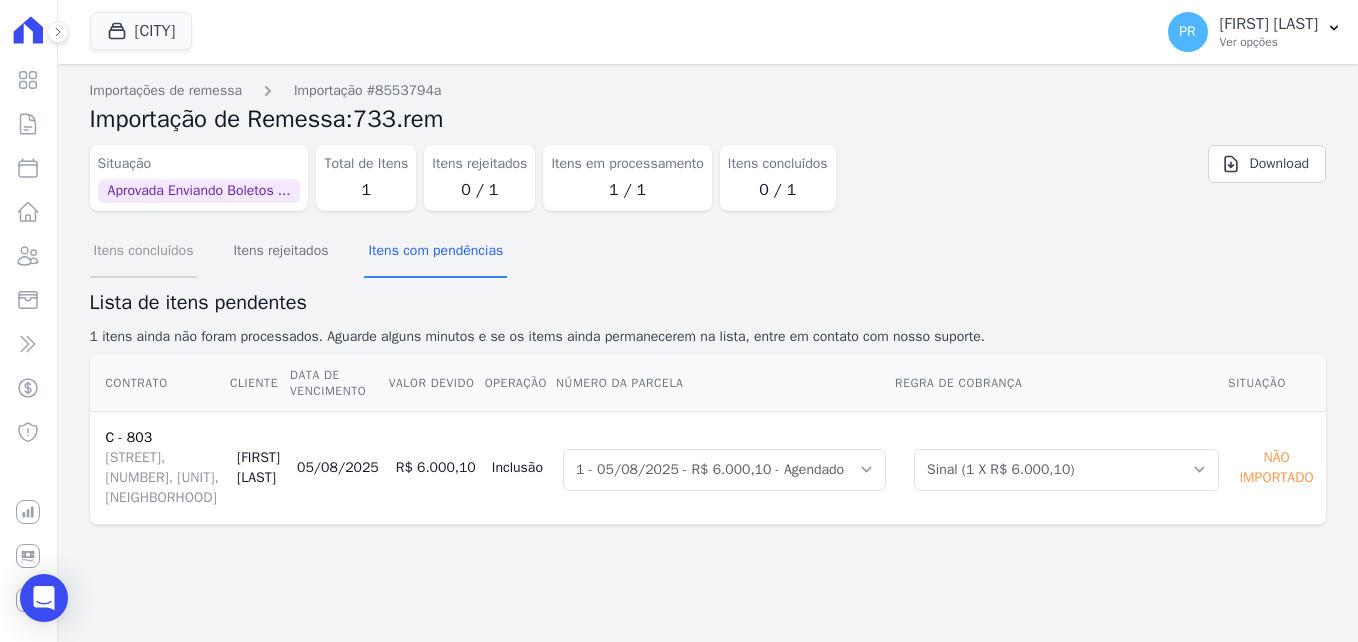 click on "Itens concluídos" at bounding box center (144, 252) 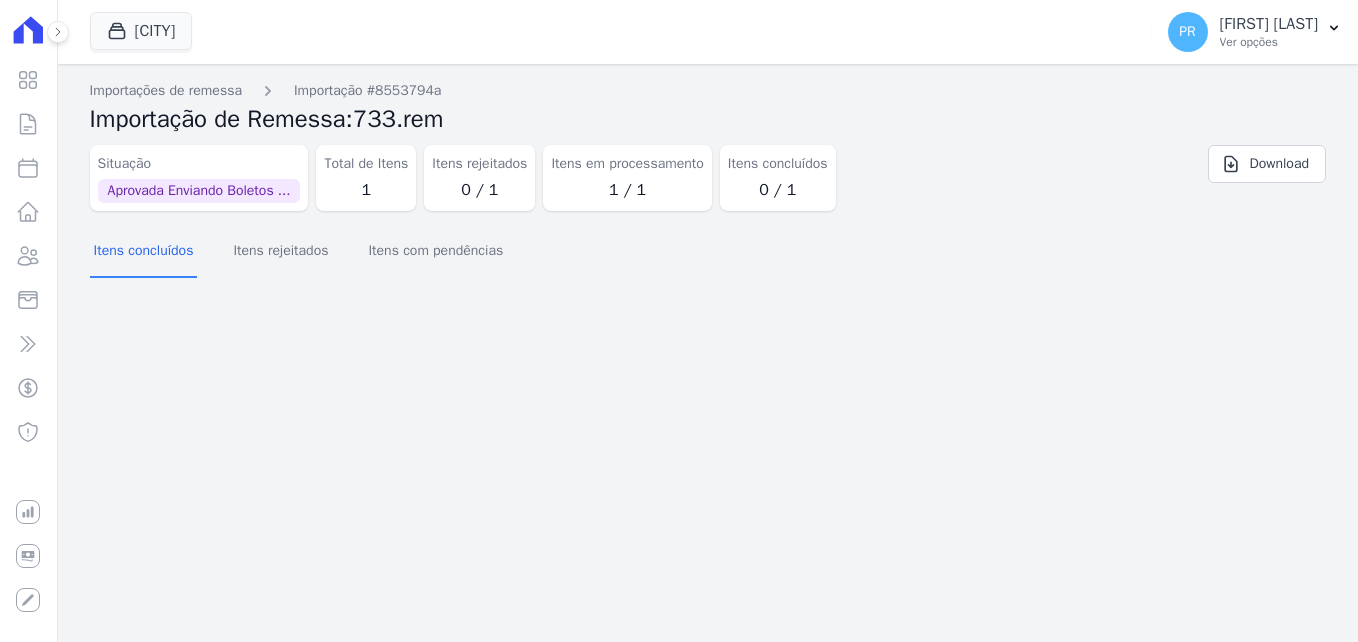 scroll, scrollTop: 0, scrollLeft: 0, axis: both 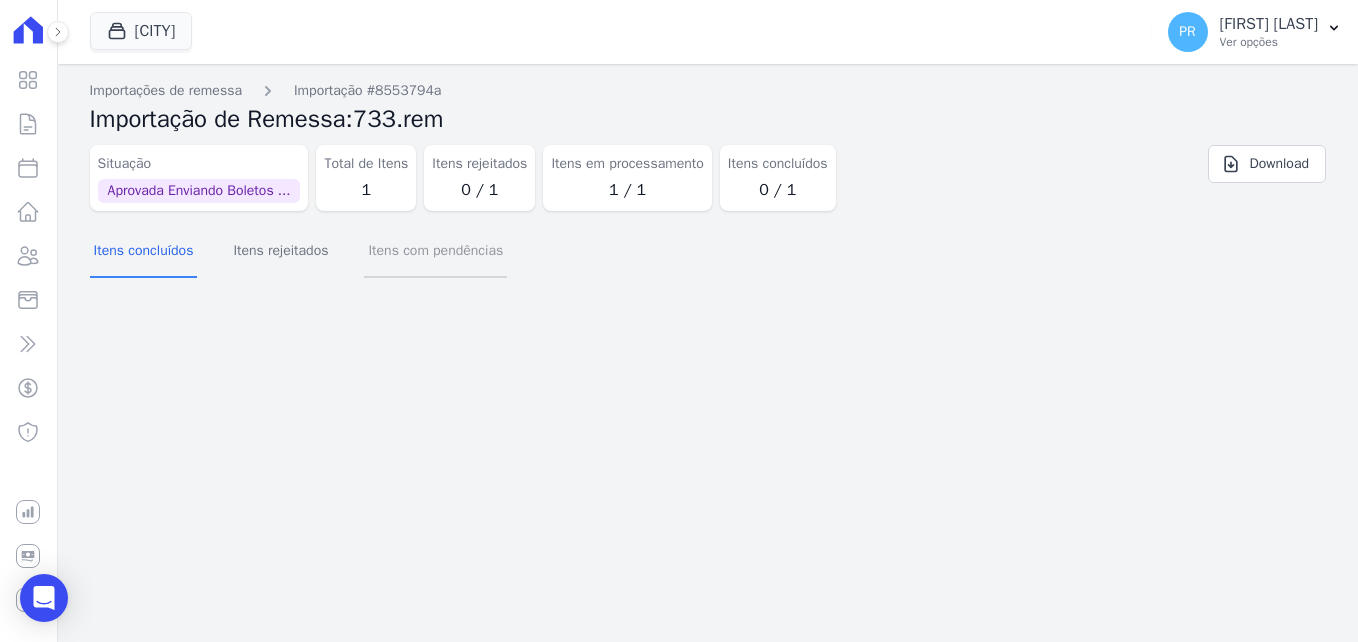 click on "Itens com pendências" at bounding box center [435, 252] 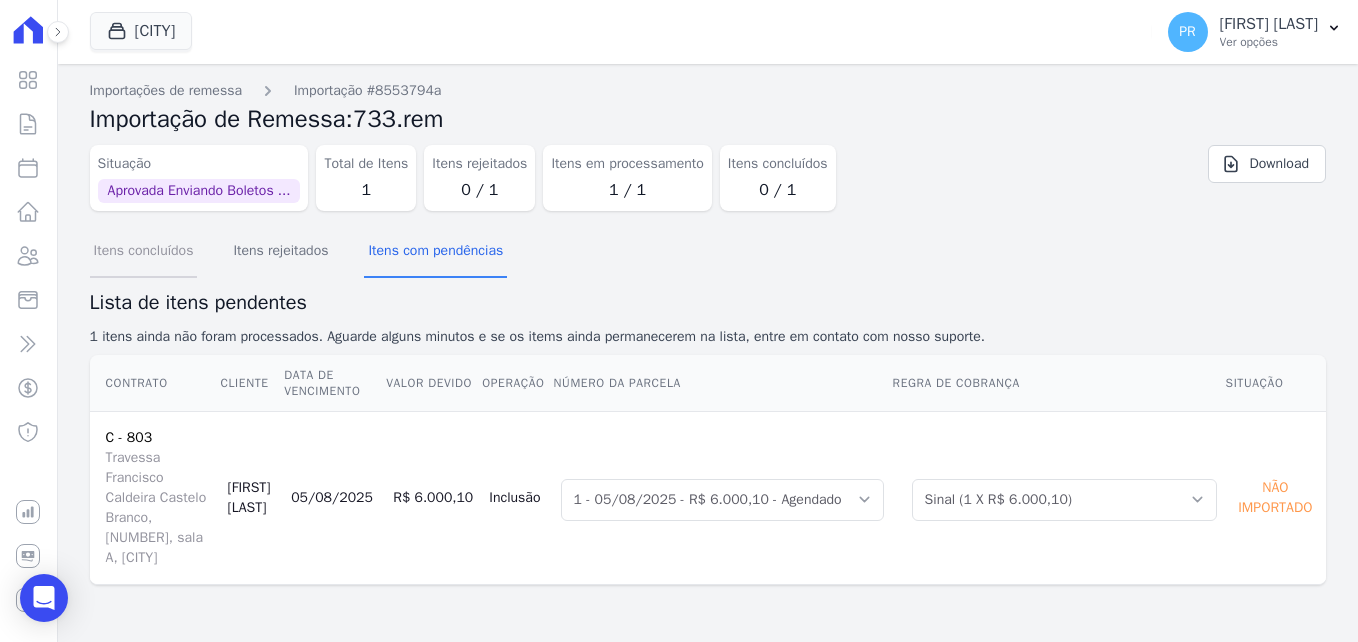 click on "Itens concluídos" at bounding box center [144, 252] 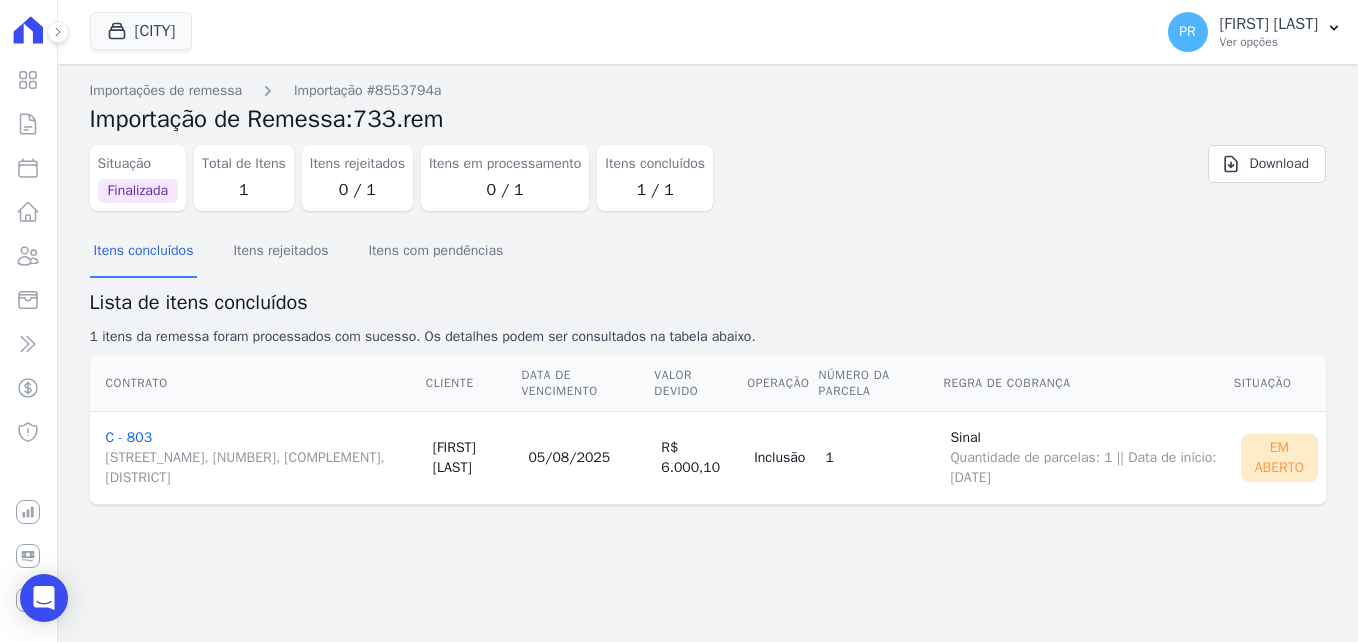 scroll, scrollTop: 0, scrollLeft: 0, axis: both 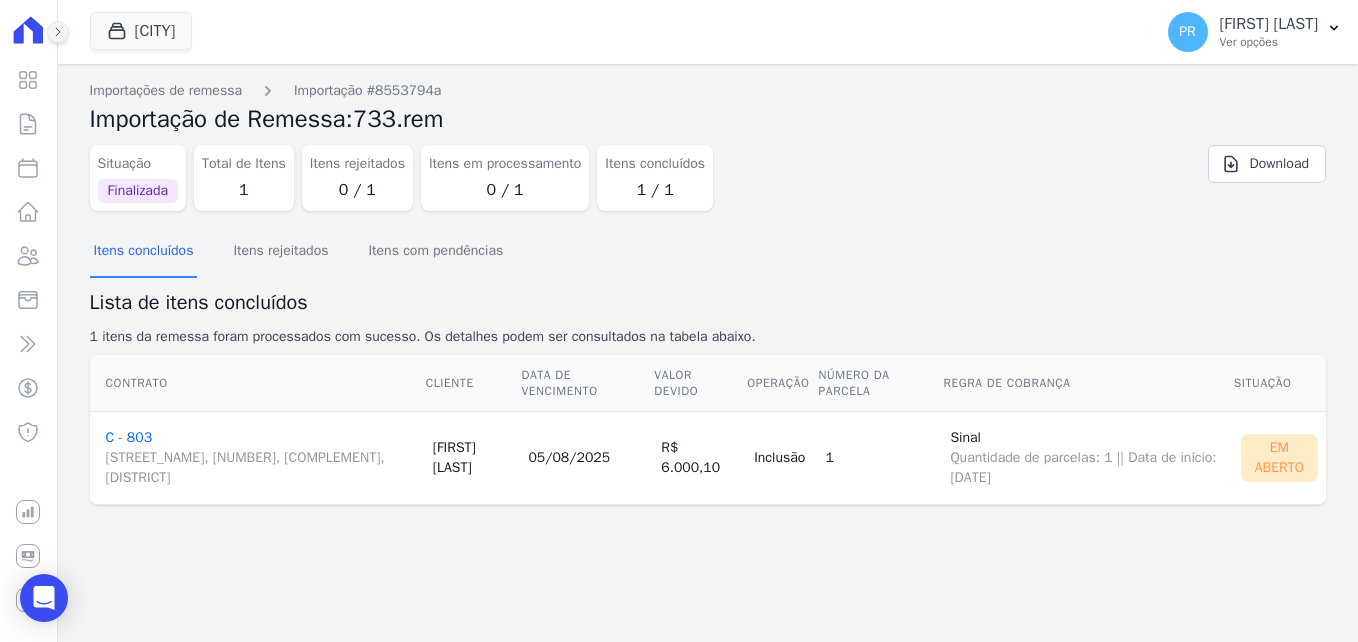 click 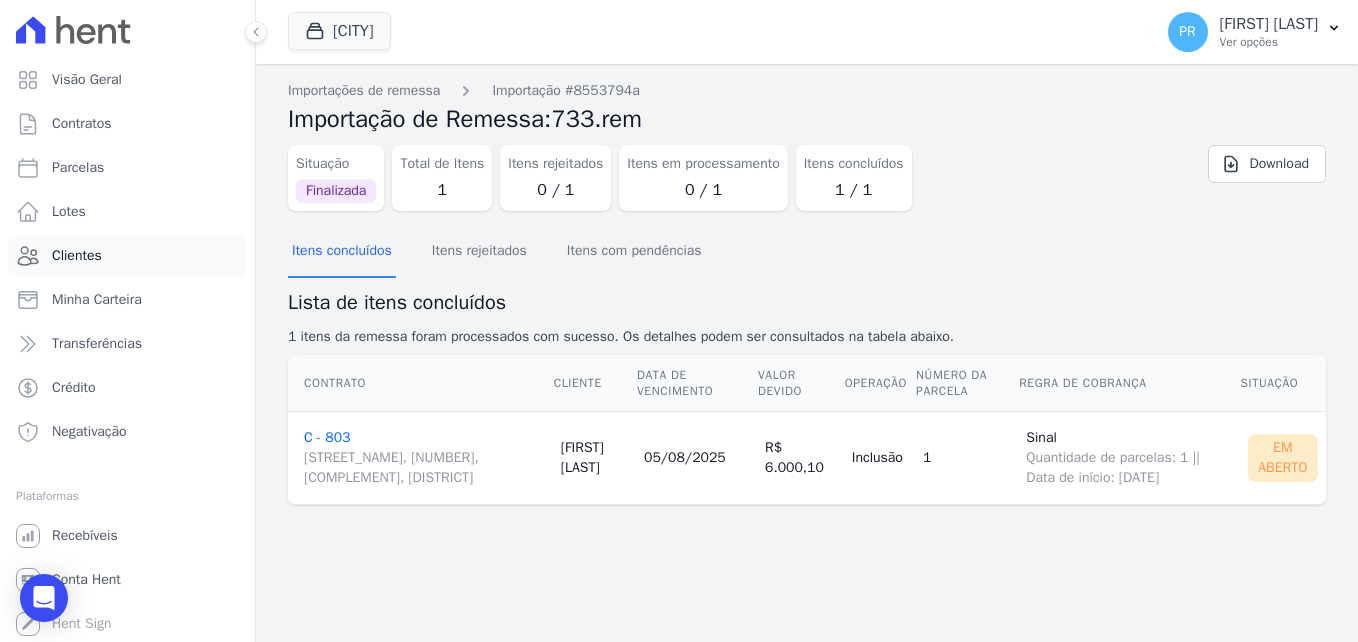 click on "Clientes" at bounding box center [127, 256] 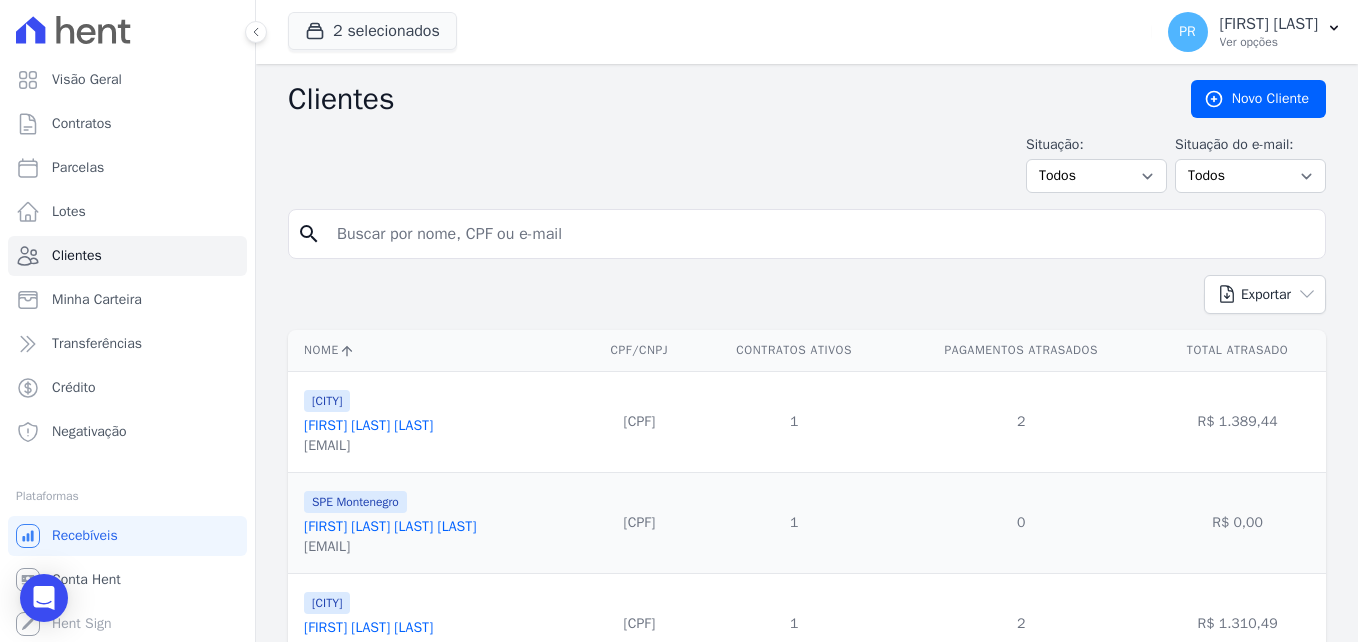 click at bounding box center [821, 234] 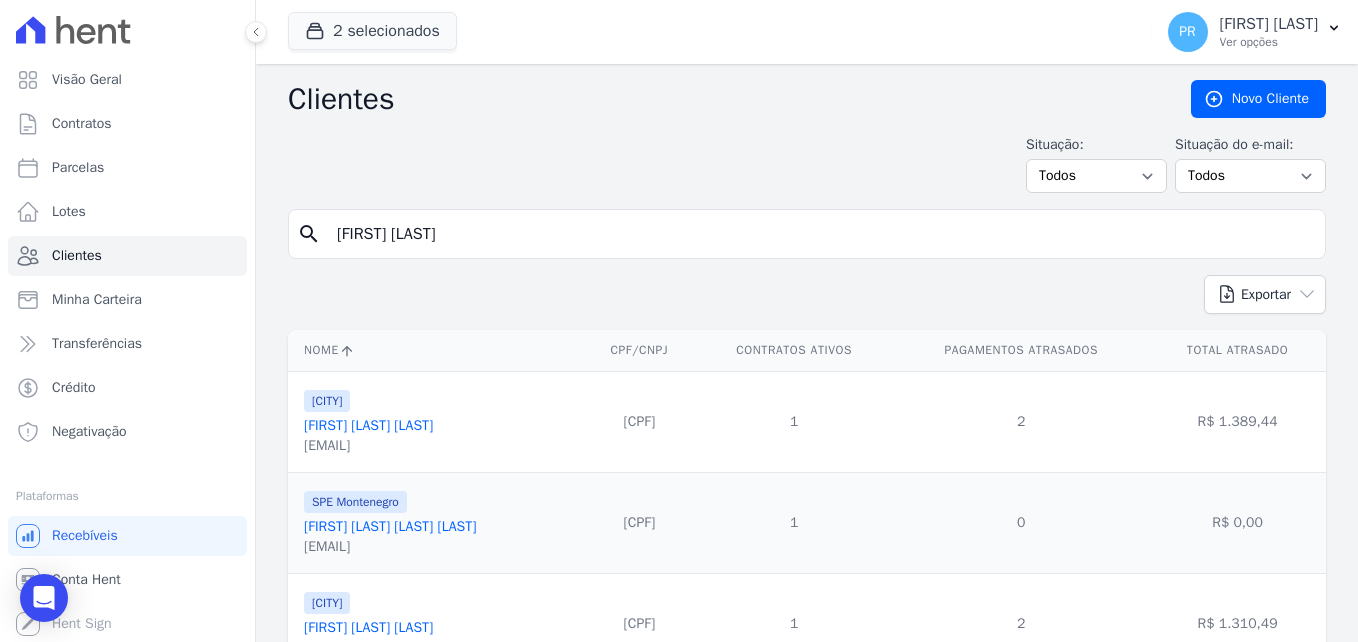 type on "[FIRST] [LAST]" 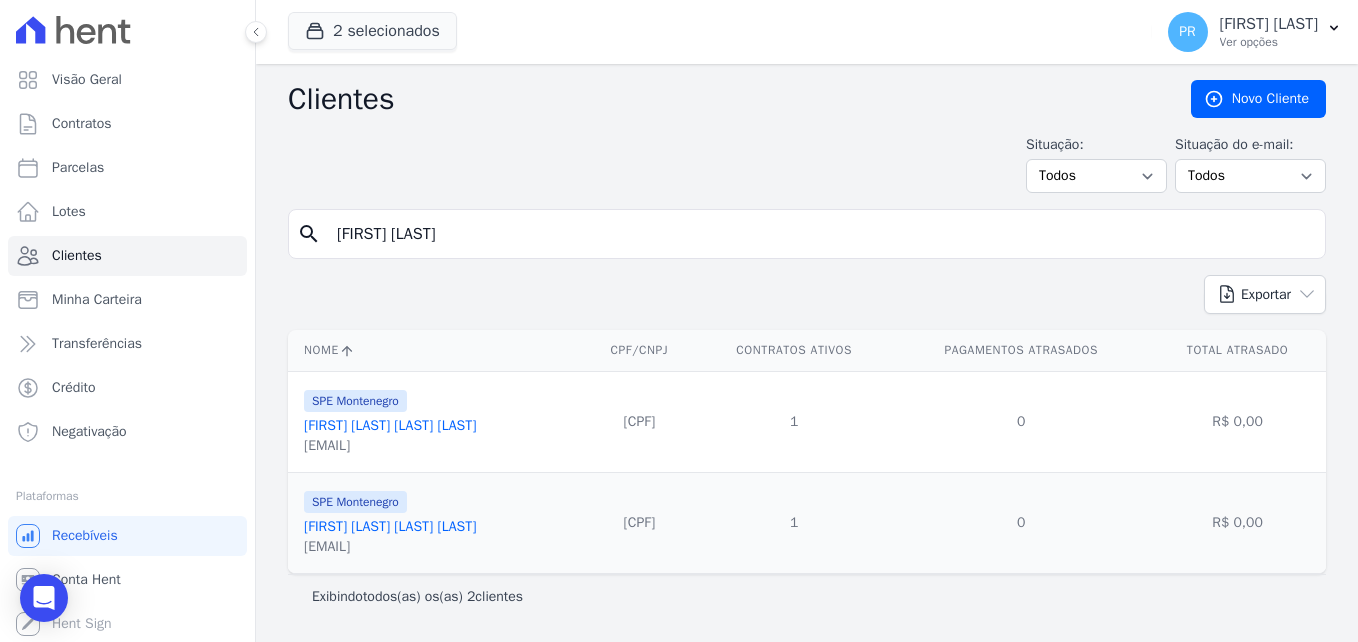 click on "[FIRST] [LAST] [LAST] [LAST]" at bounding box center [390, 526] 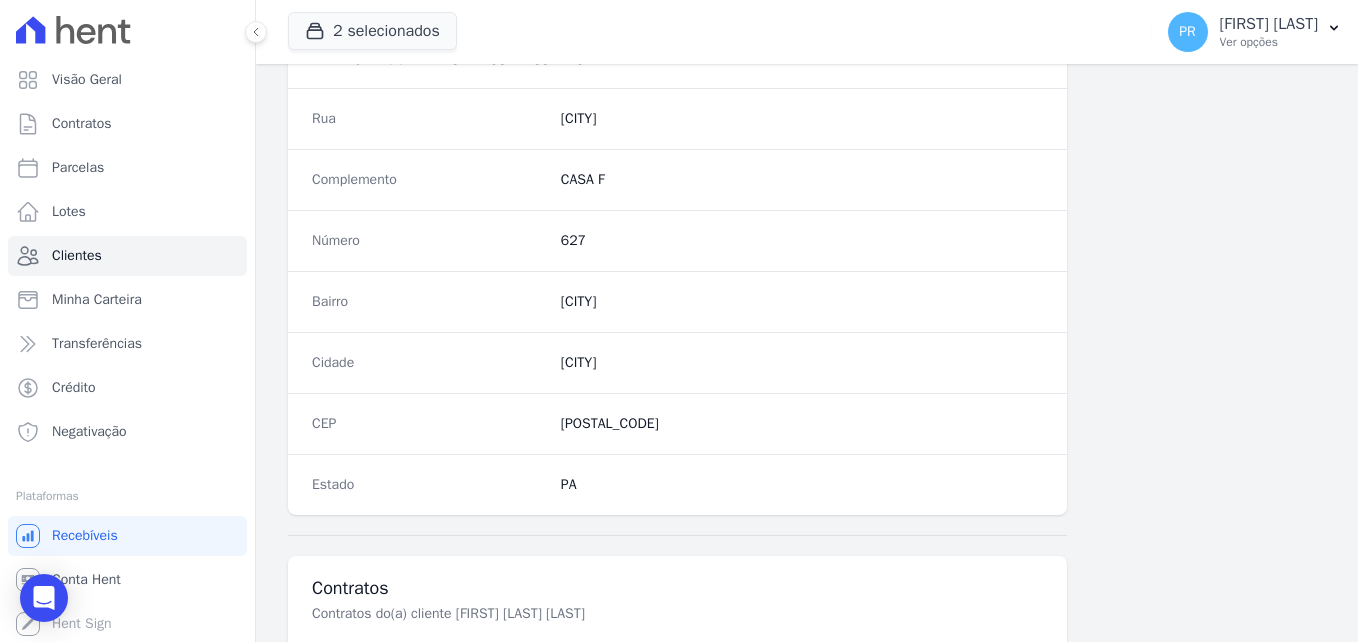 scroll, scrollTop: 1229, scrollLeft: 0, axis: vertical 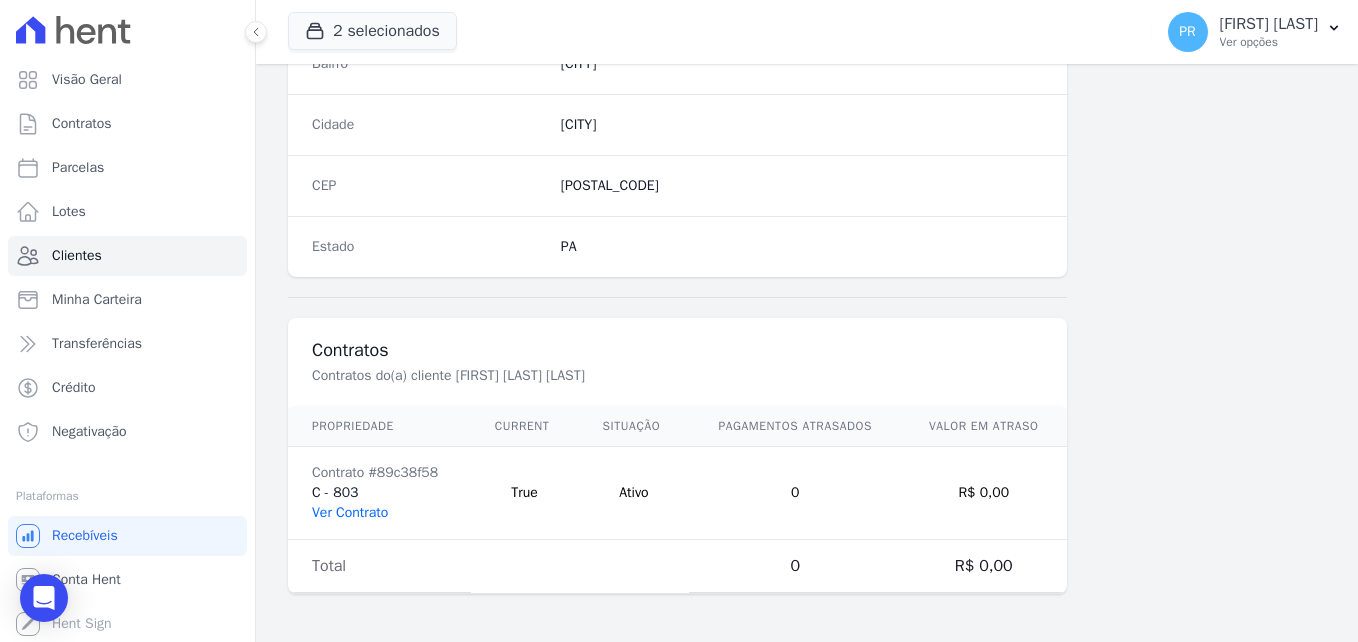 click on "Ver Contrato" at bounding box center (350, 512) 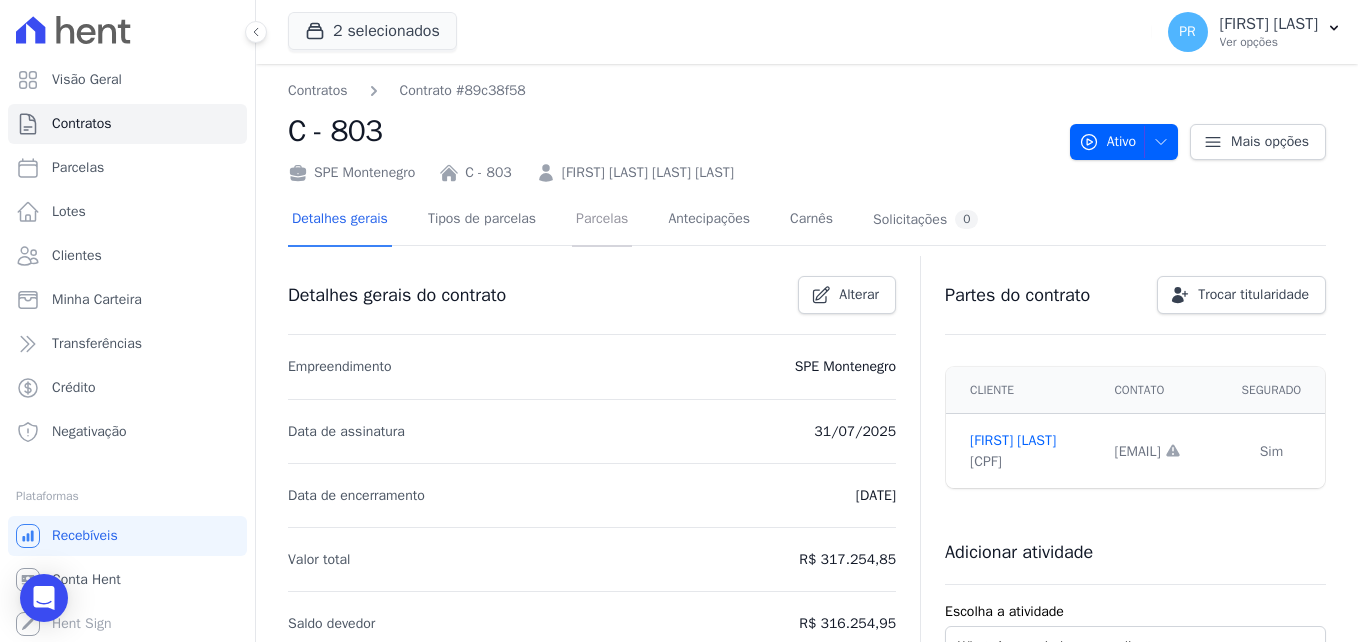 click on "Parcelas" at bounding box center (602, 220) 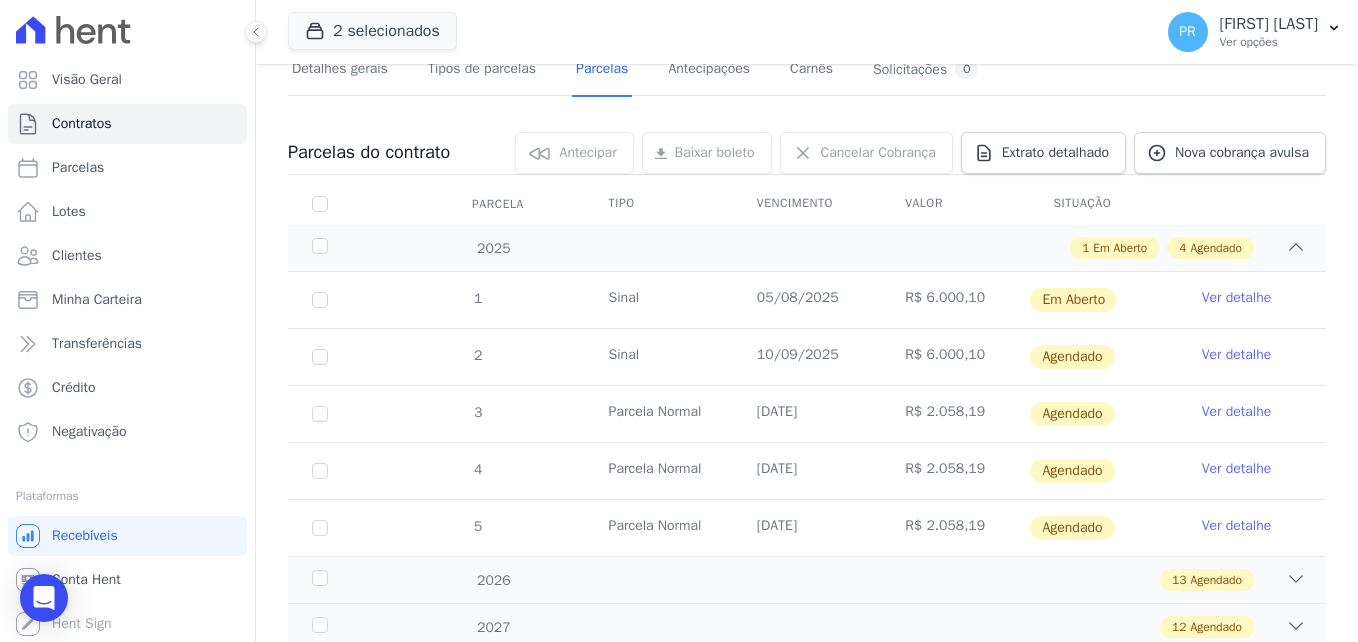 scroll, scrollTop: 200, scrollLeft: 0, axis: vertical 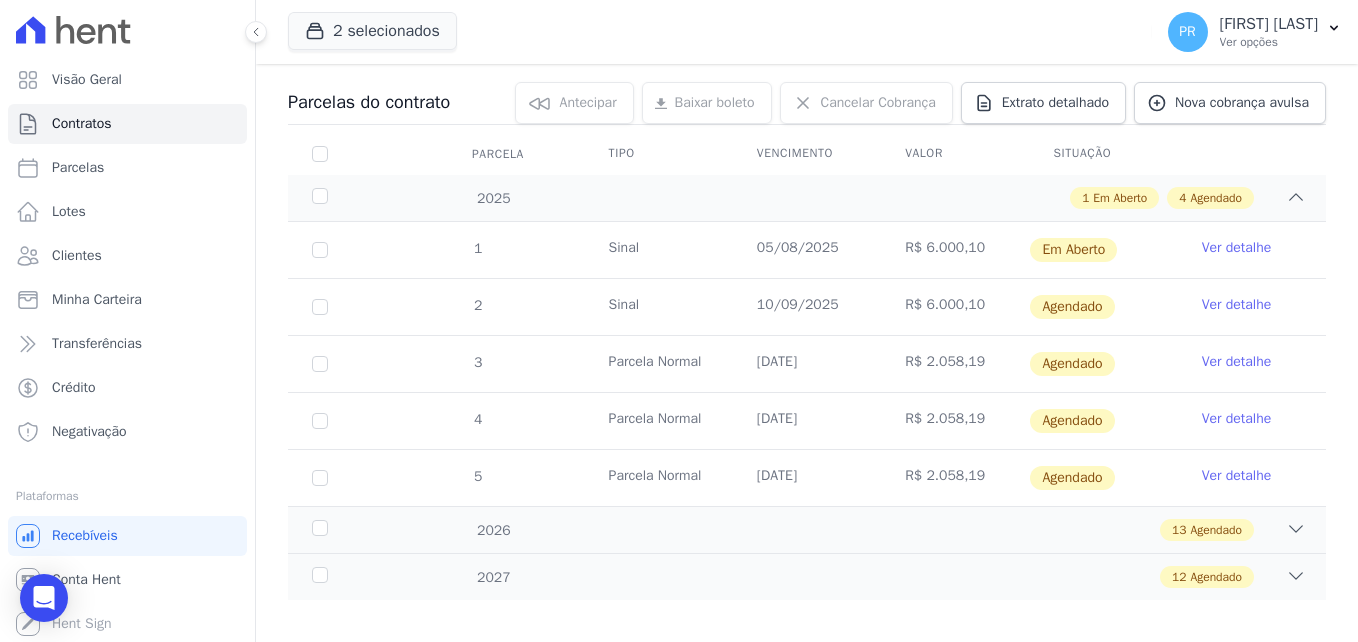 click on "Ver detalhe" at bounding box center (1237, 248) 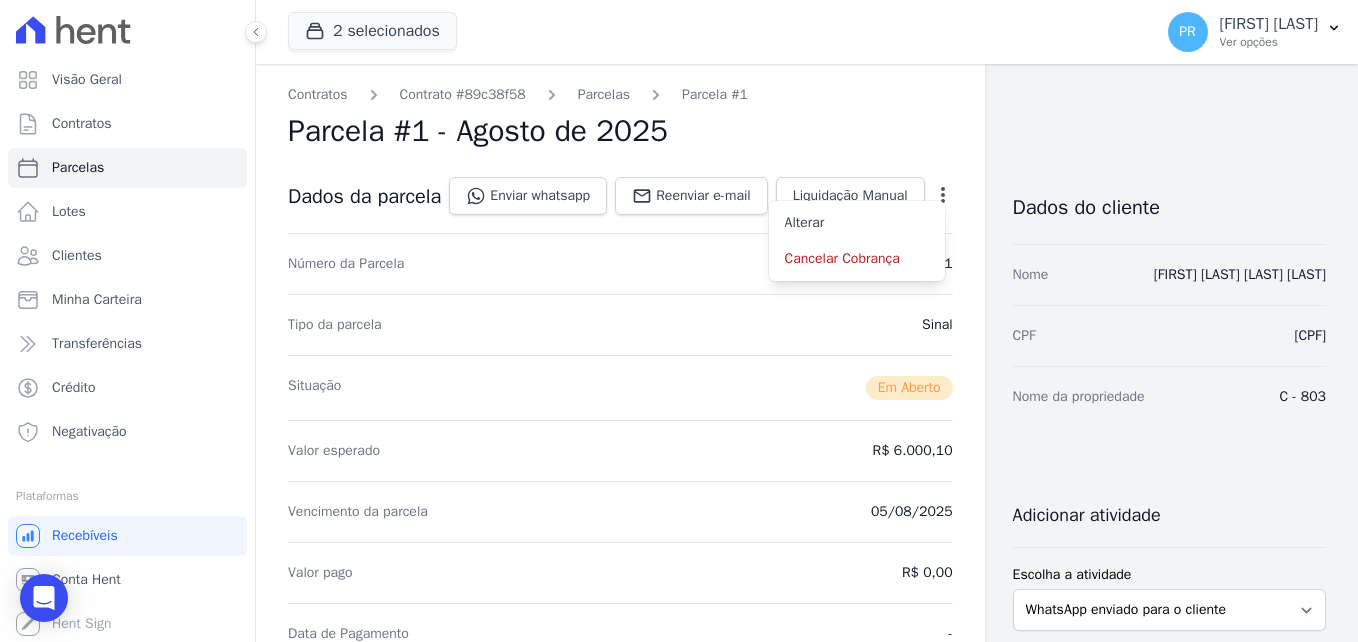drag, startPoint x: 730, startPoint y: 148, endPoint x: 700, endPoint y: 110, distance: 48.414875 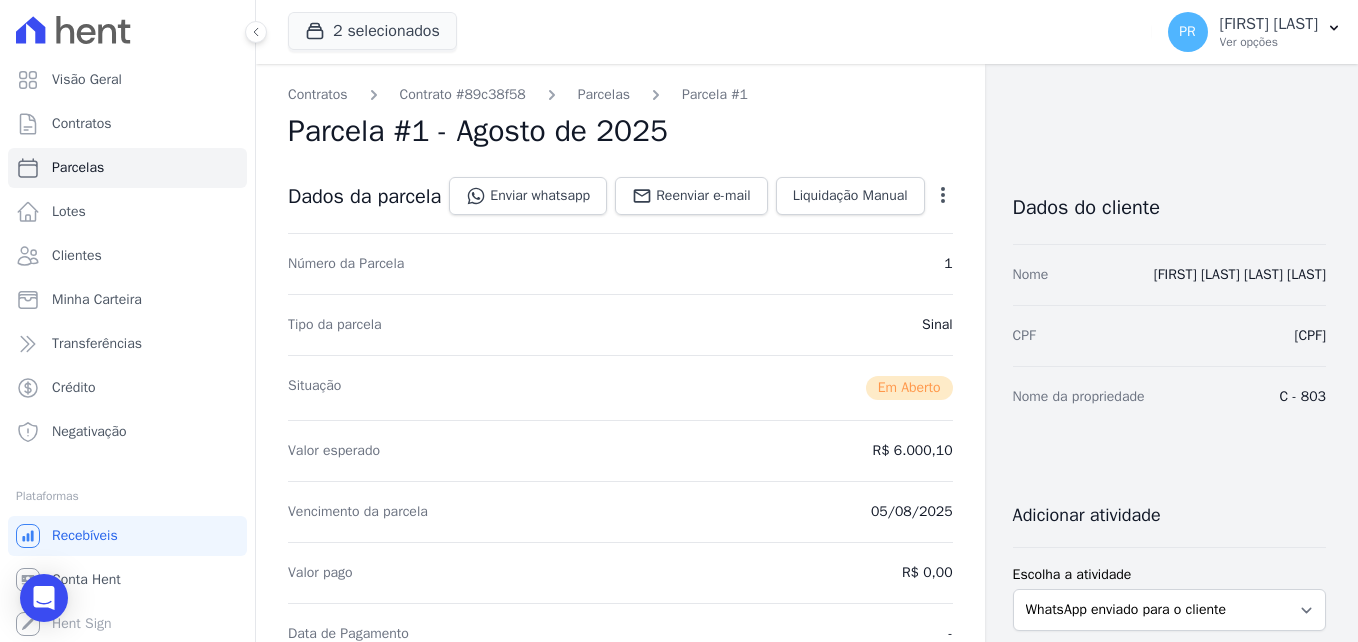 scroll, scrollTop: 500, scrollLeft: 0, axis: vertical 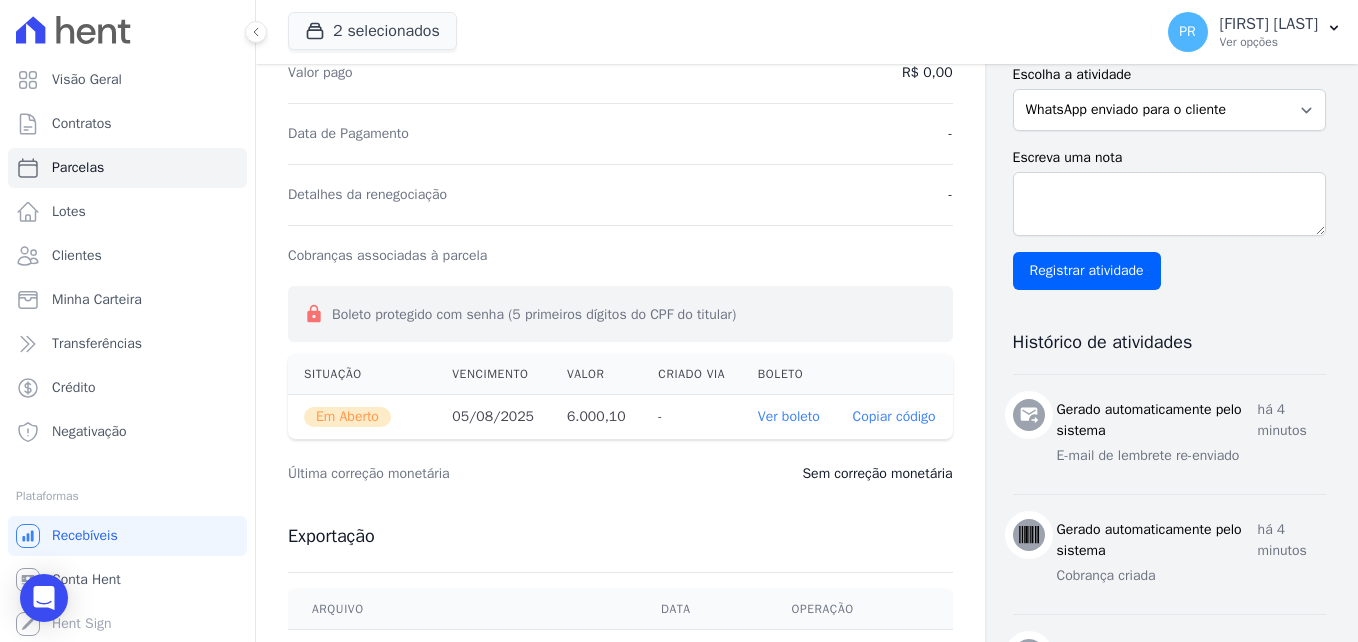 click on "Ver boleto" at bounding box center [789, 416] 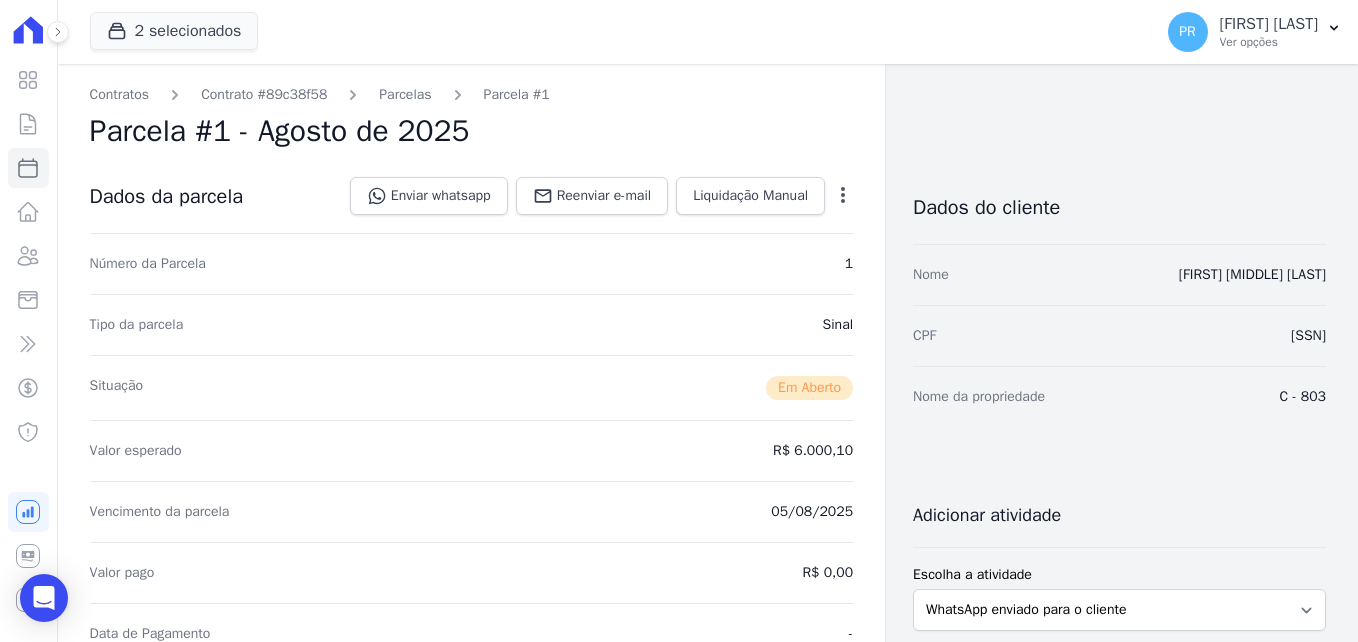 scroll, scrollTop: 0, scrollLeft: 0, axis: both 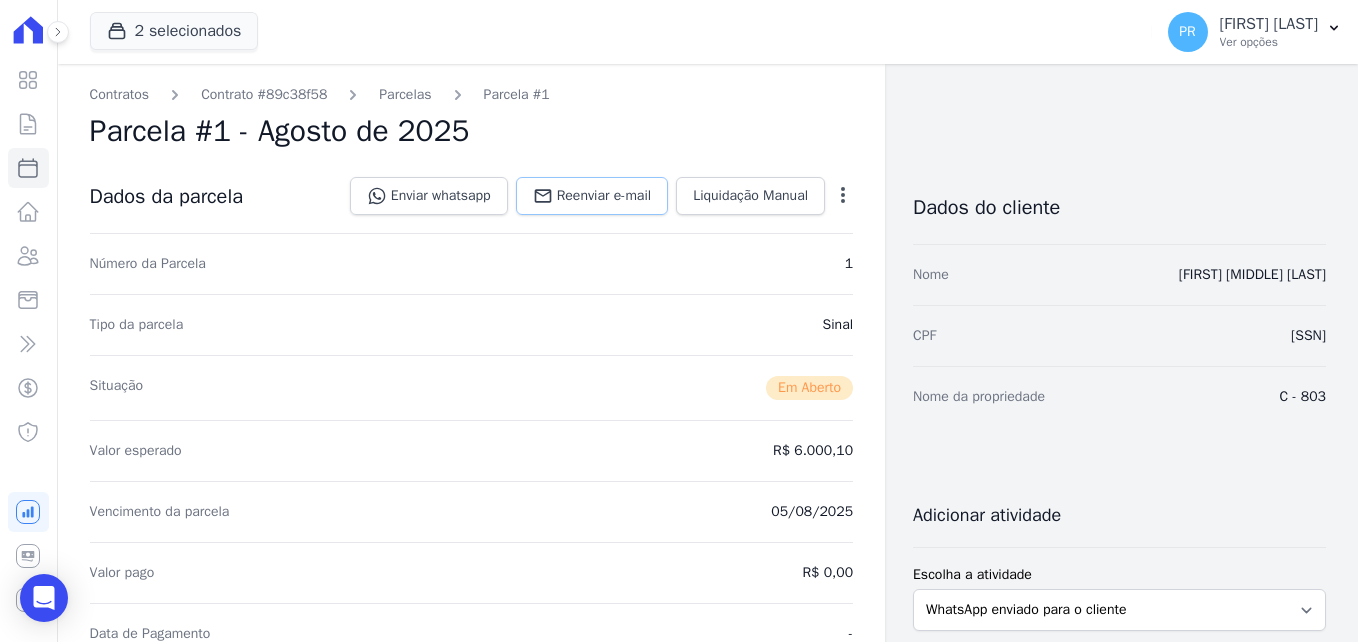 click on "Reenviar e-mail" at bounding box center (604, 196) 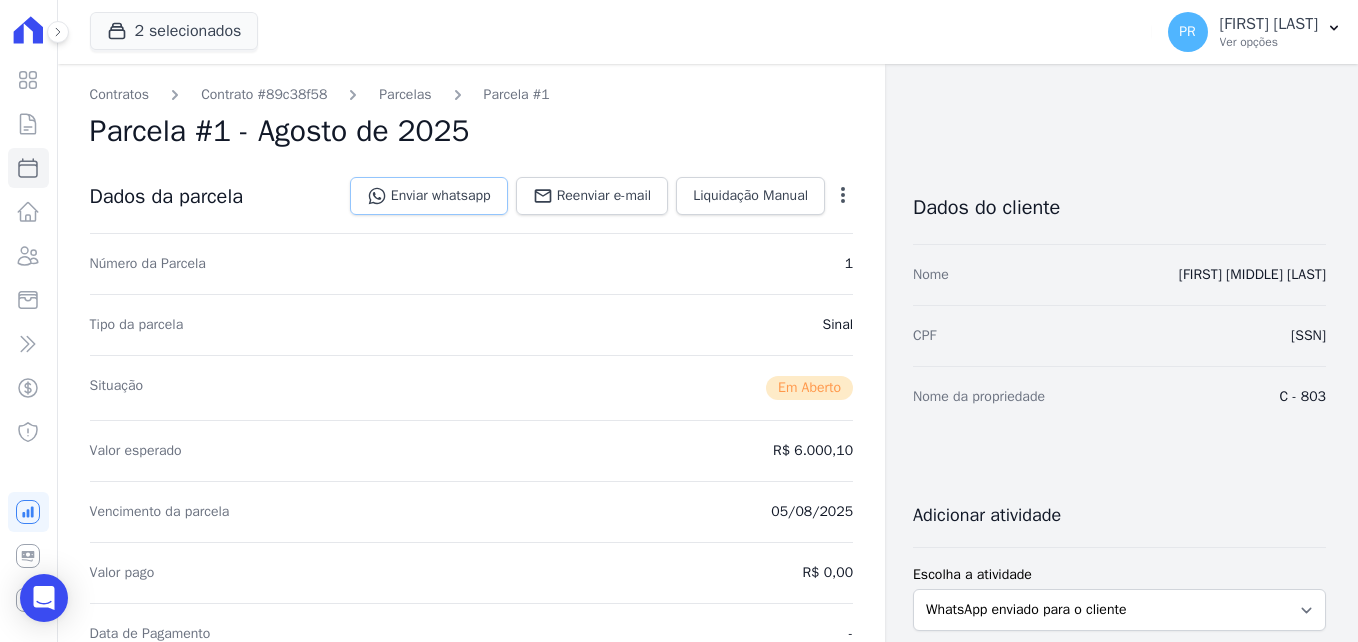 click on "Enviar whatsapp" at bounding box center (429, 196) 